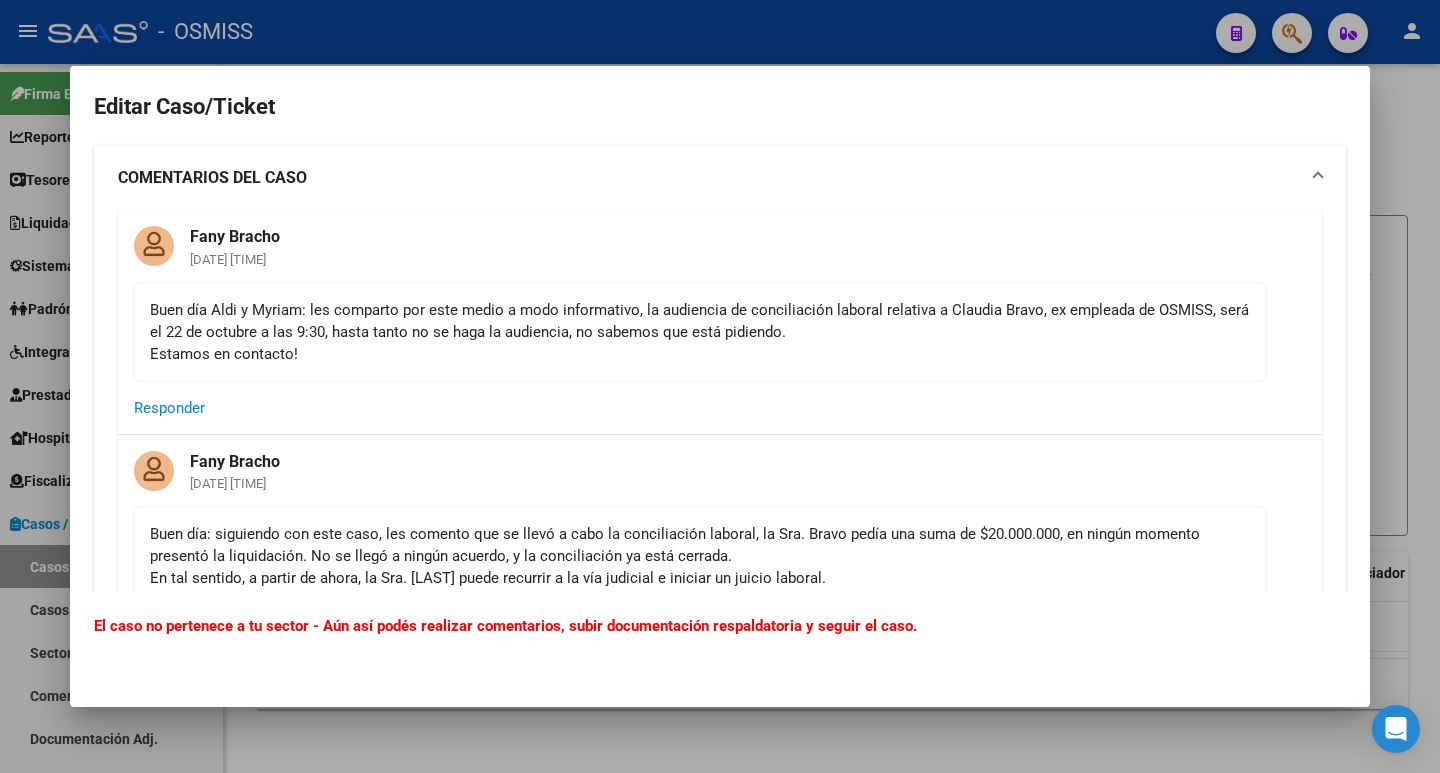 scroll, scrollTop: 0, scrollLeft: 0, axis: both 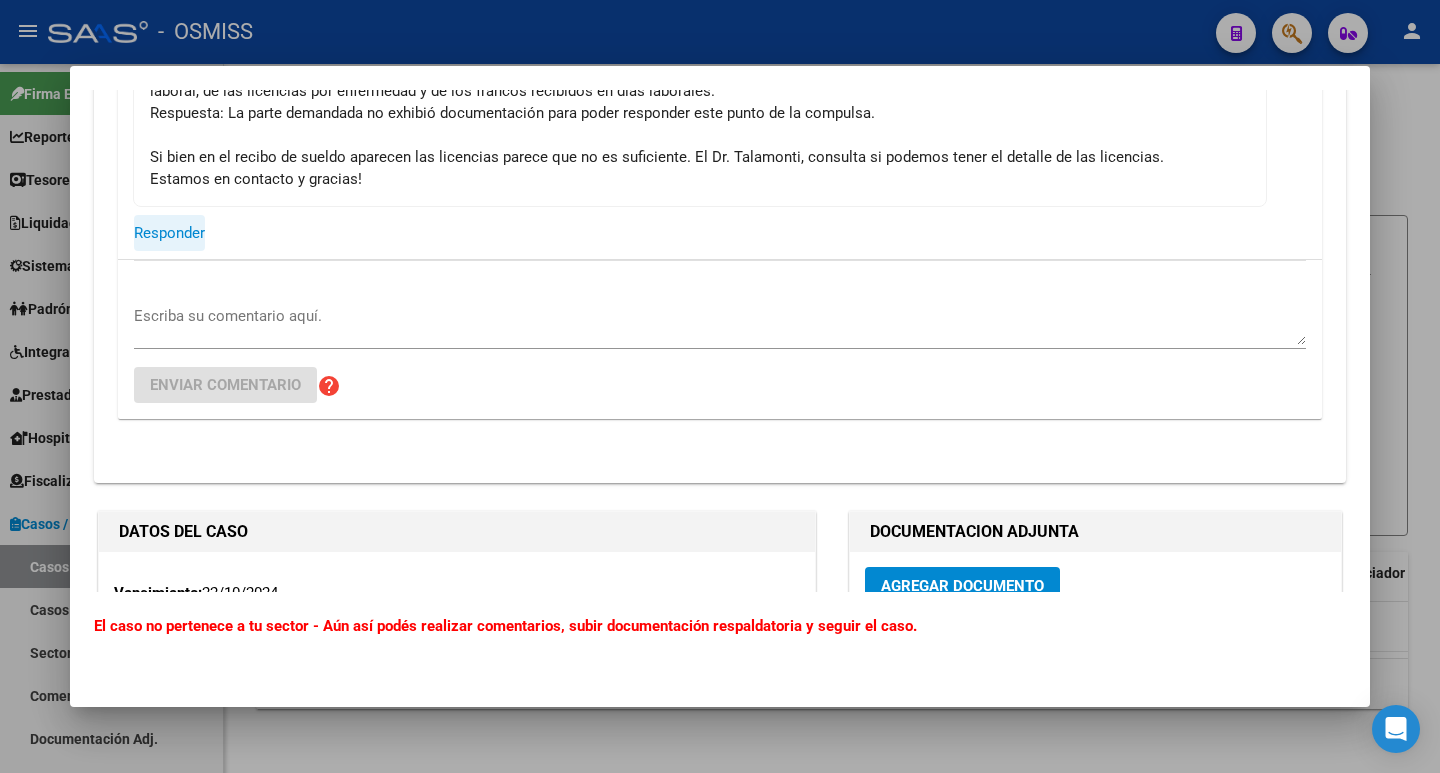 click on "Responder" 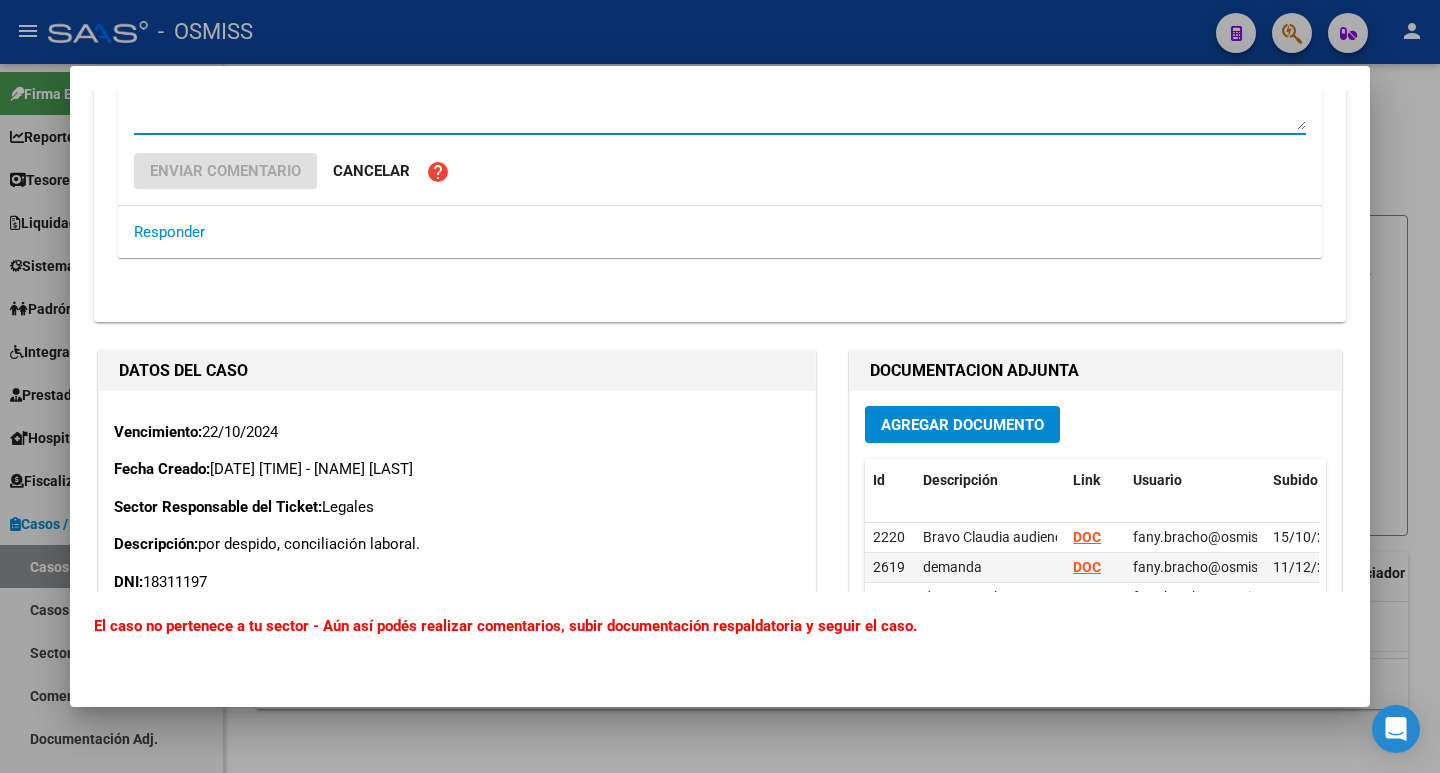 scroll, scrollTop: 4054, scrollLeft: 0, axis: vertical 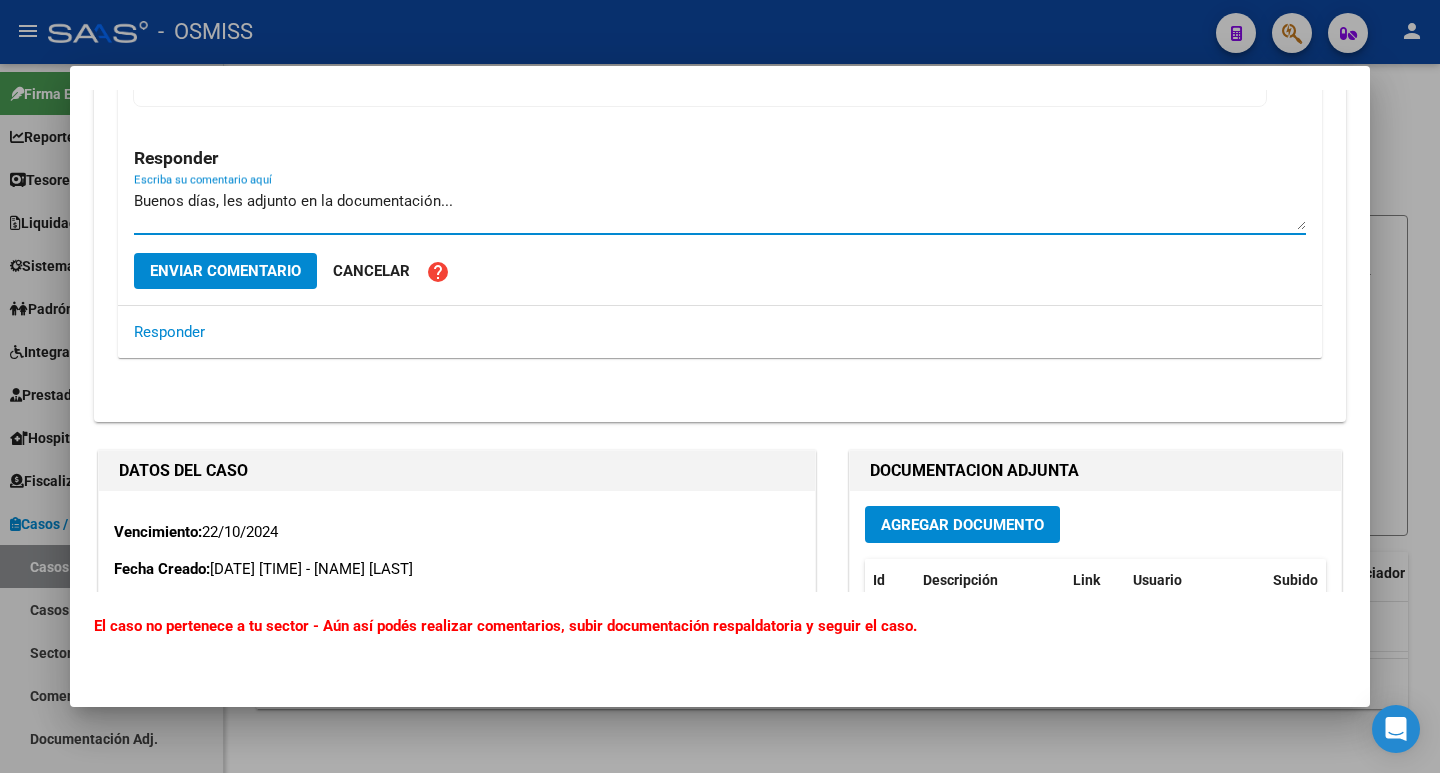 click on "Buenos días, les adjunto en la documentación..." at bounding box center (720, 210) 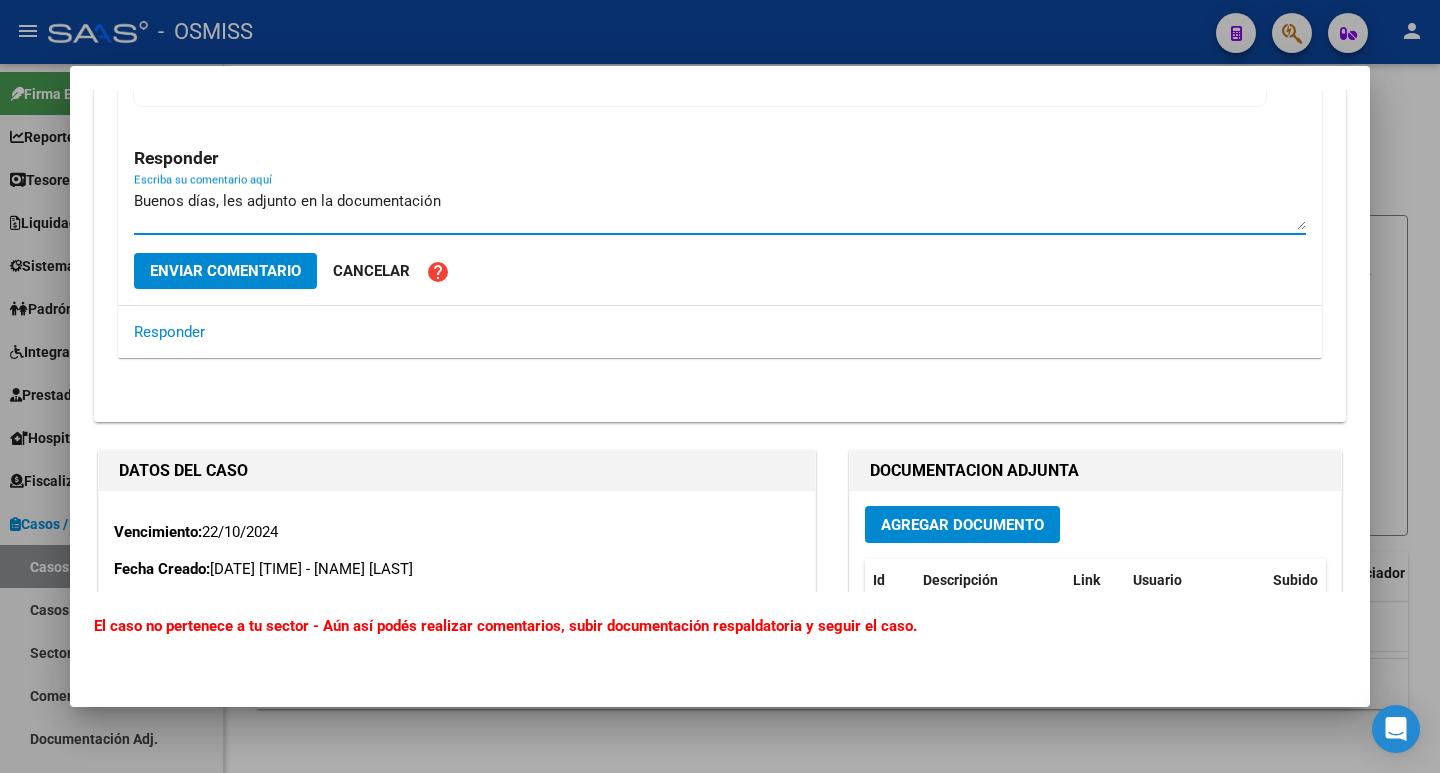 click on "Buenos días, les adjunto en la documentación" at bounding box center (720, 210) 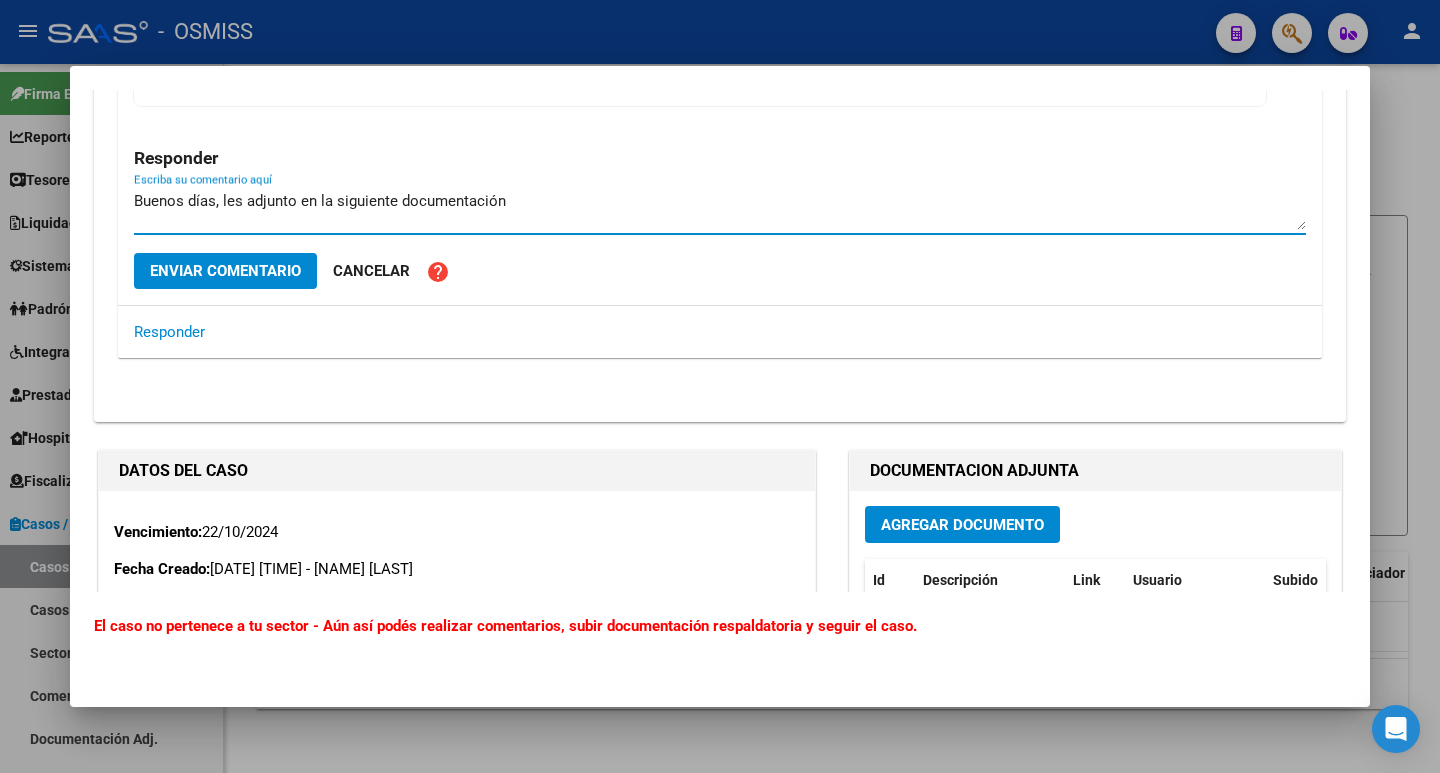 click on "Buenos días, les adjunto en la siguiente documentación" at bounding box center [720, 210] 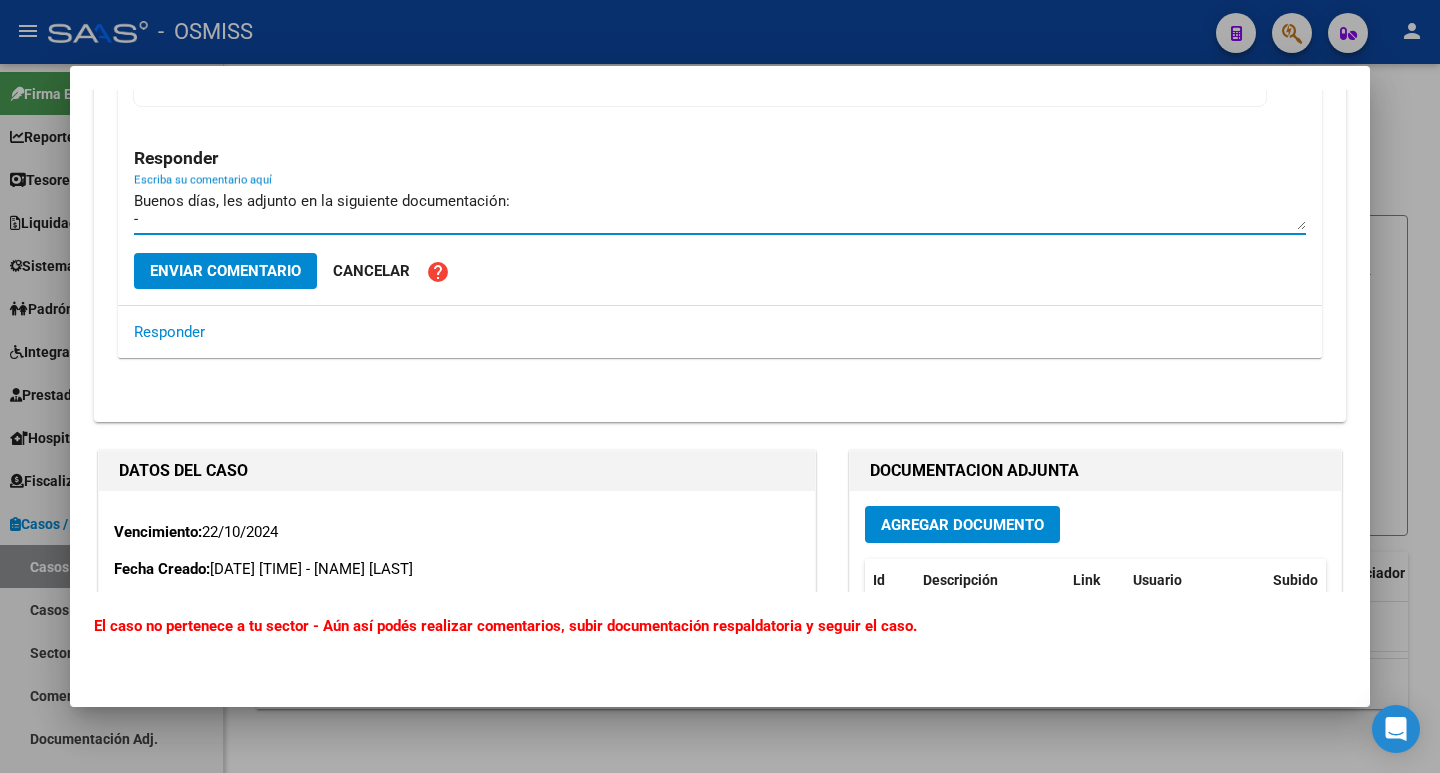 click on "Buenos días, les adjunto en la siguiente documentación:
-" at bounding box center (720, 210) 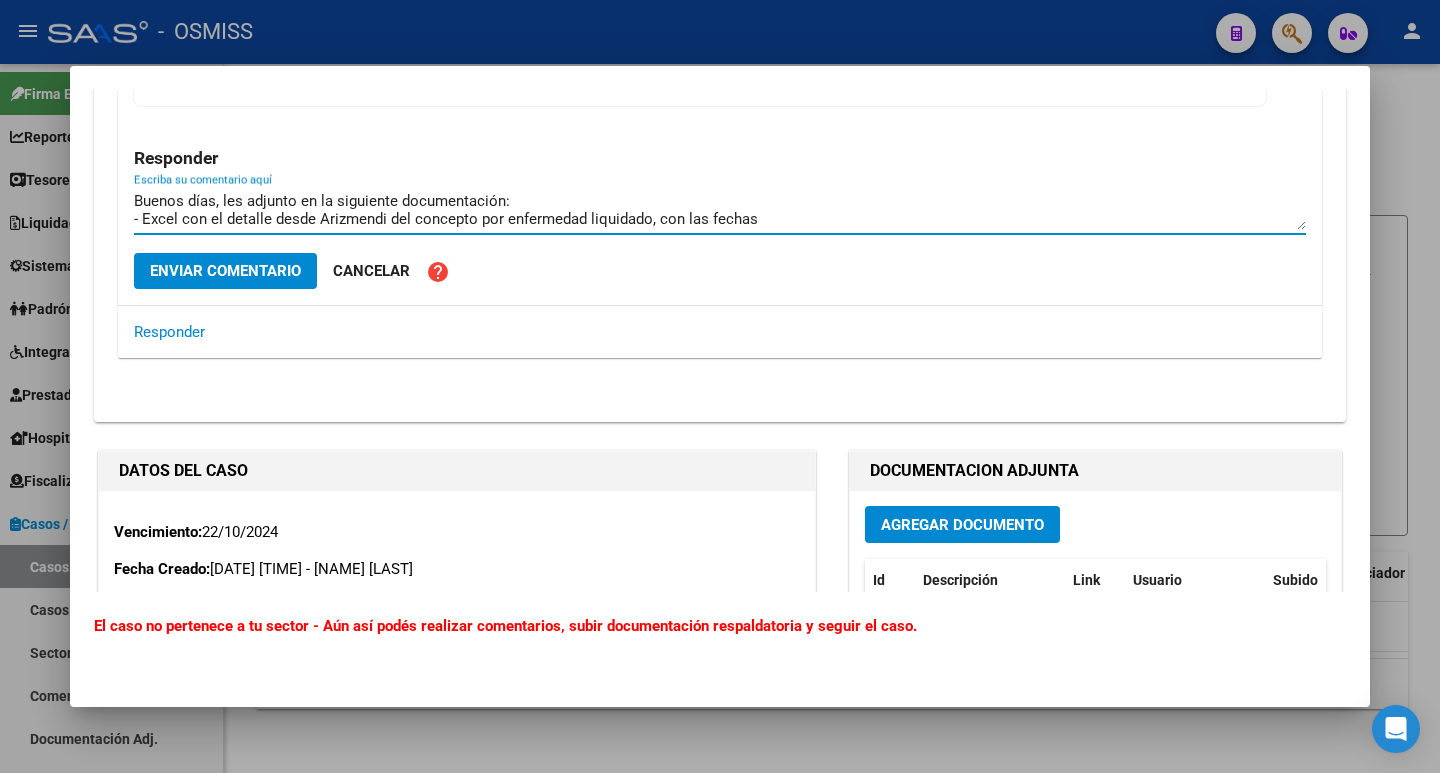 scroll, scrollTop: 17, scrollLeft: 0, axis: vertical 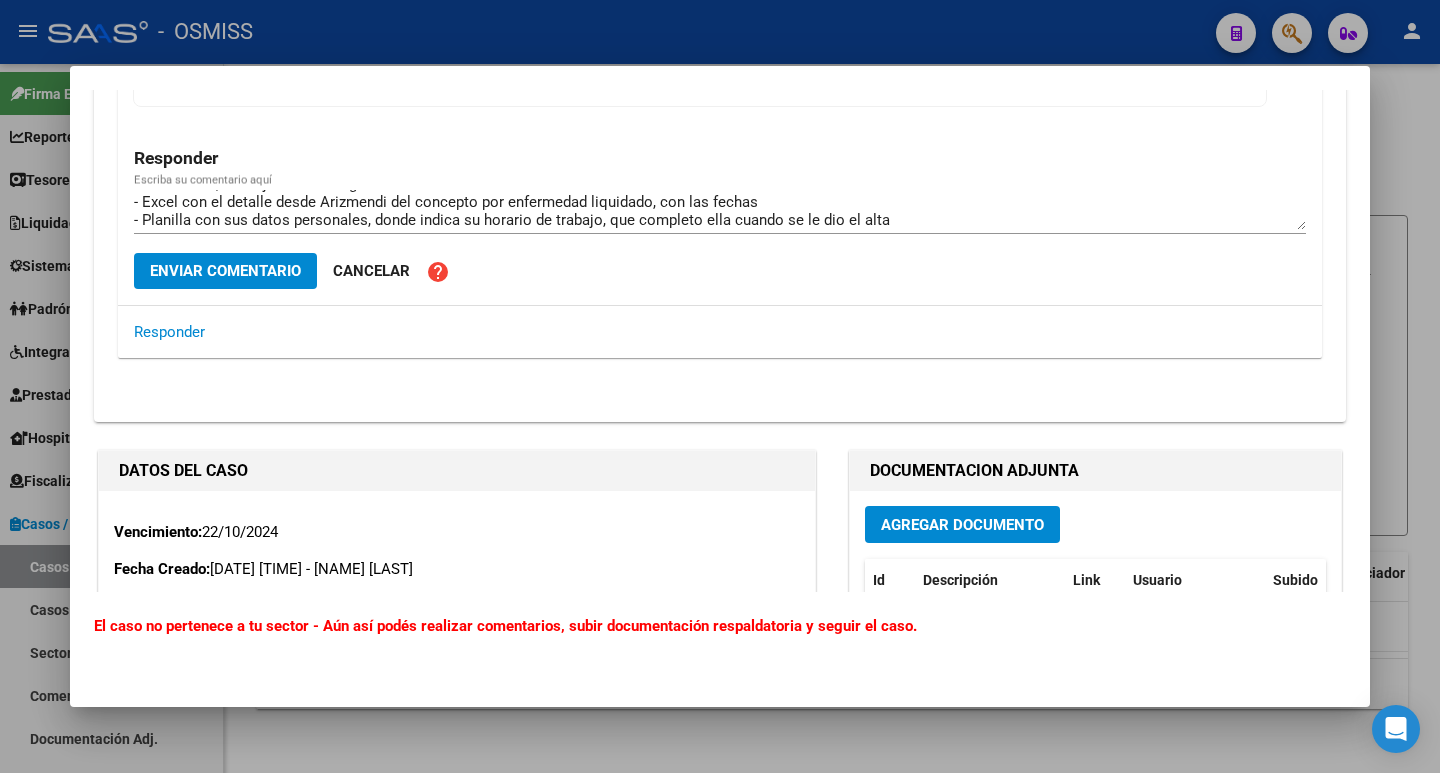 click on "Buenos días, les adjunto en la siguiente documentación:
- Excel con el detalle desde Arizmendi del concepto por enfermedad liquidado, con las fechas
- Planilla con sus datos personales, donde indica su horario de trabajo, que completo ella cuando se le dio el alta Escriba su comentario aquí" at bounding box center [720, 210] 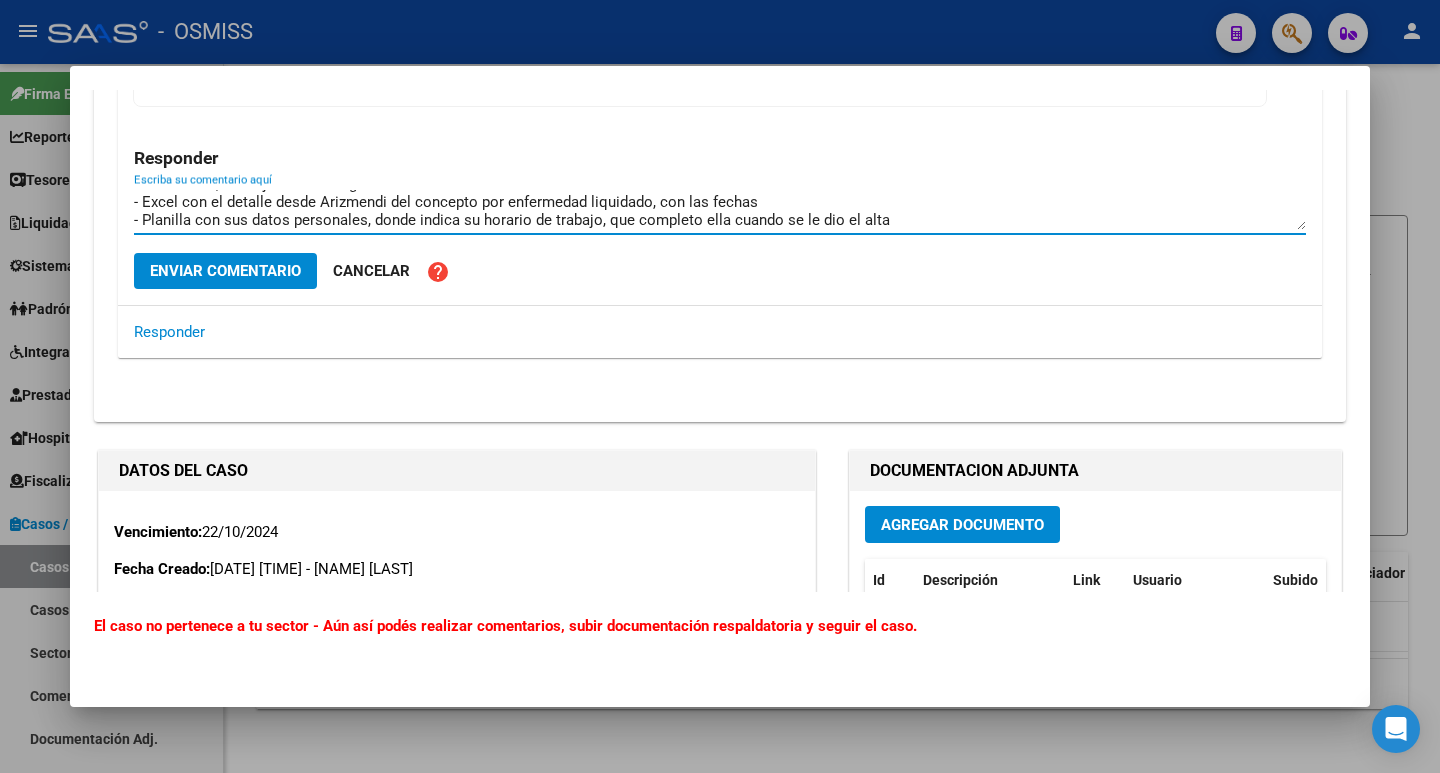 click on "Buenos días, les adjunto en la siguiente documentación:
- Excel con el detalle desde Arizmendi del concepto por enfermedad liquidado, con las fechas
- Planilla con sus datos personales, donde indica su horario de trabajo, que completo ella cuando se le dio el alta" at bounding box center (720, 210) 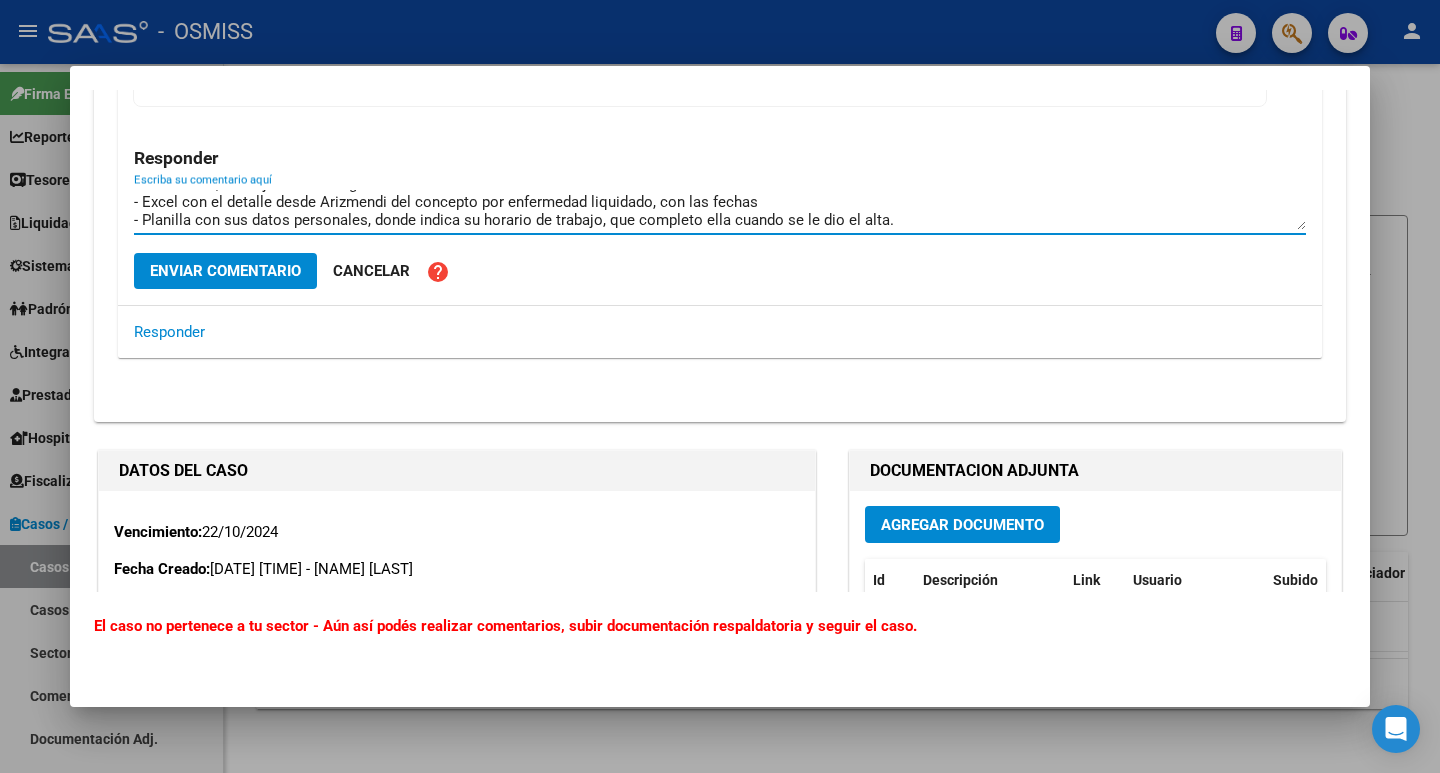 scroll, scrollTop: 35, scrollLeft: 0, axis: vertical 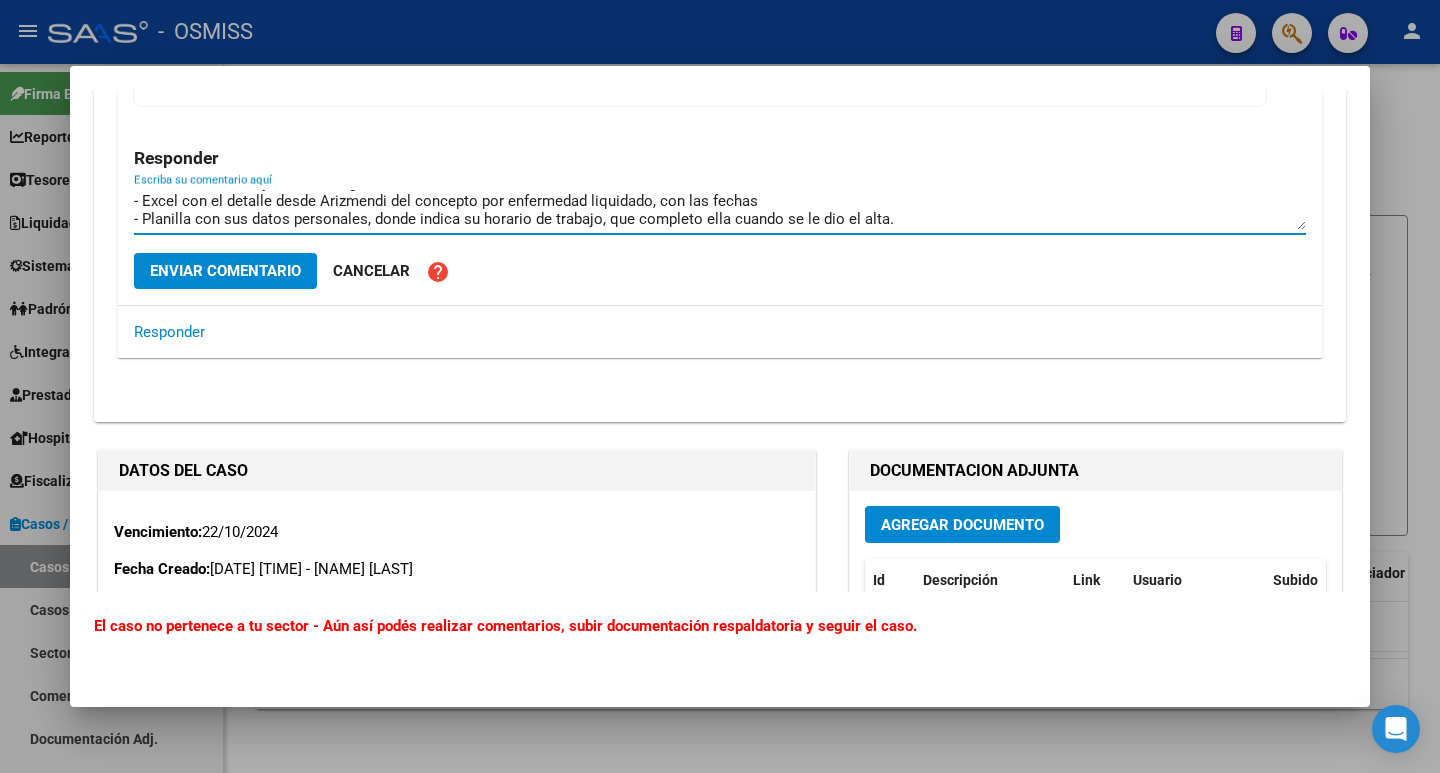 type on "Buenos días, les adjunto en la siguiente documentación:
- Excel con el detalle desde Arizmendi del concepto por enfermedad liquidado, con las fechas
- Planilla con sus datos personales, donde indica su horario de trabajo, que completo ella cuando se le dio el alta." 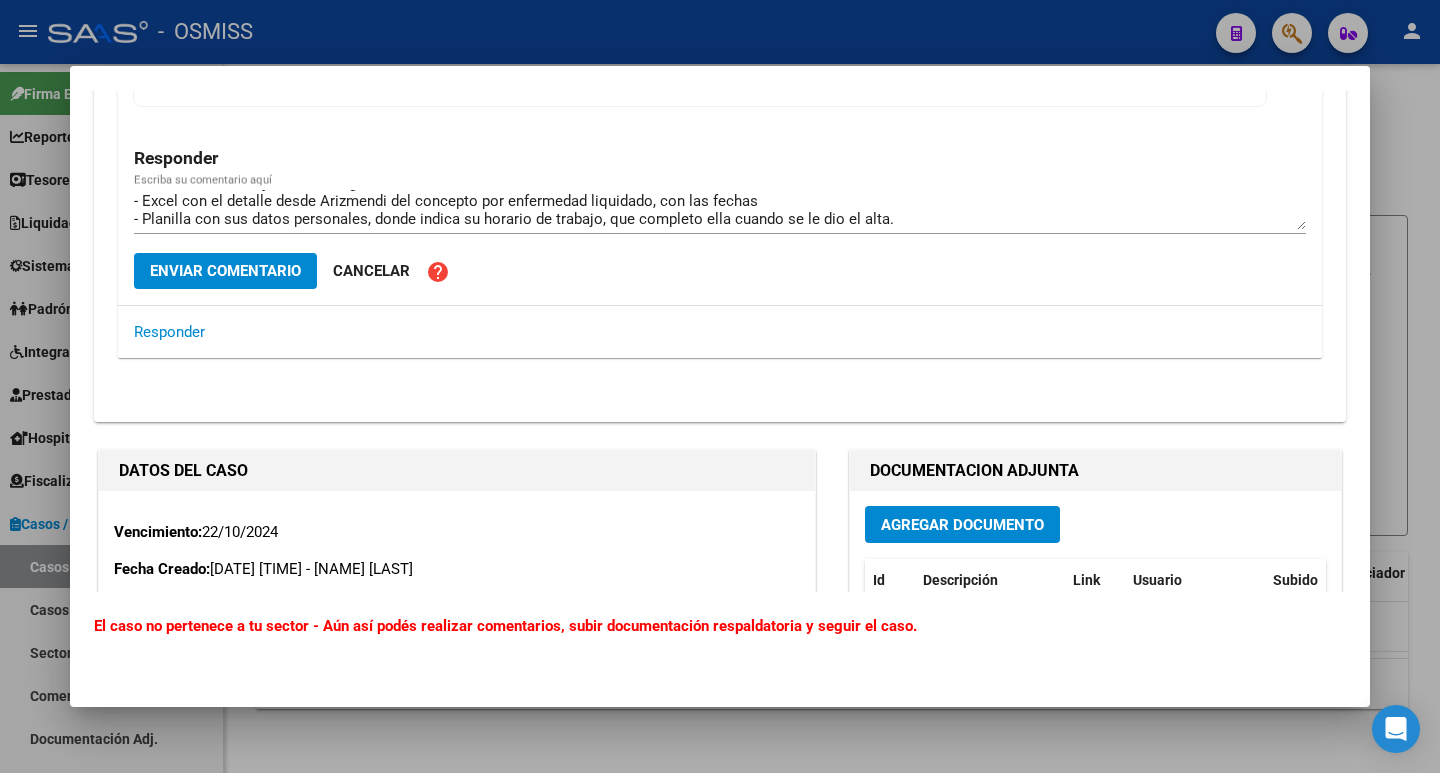 click at bounding box center (720, 386) 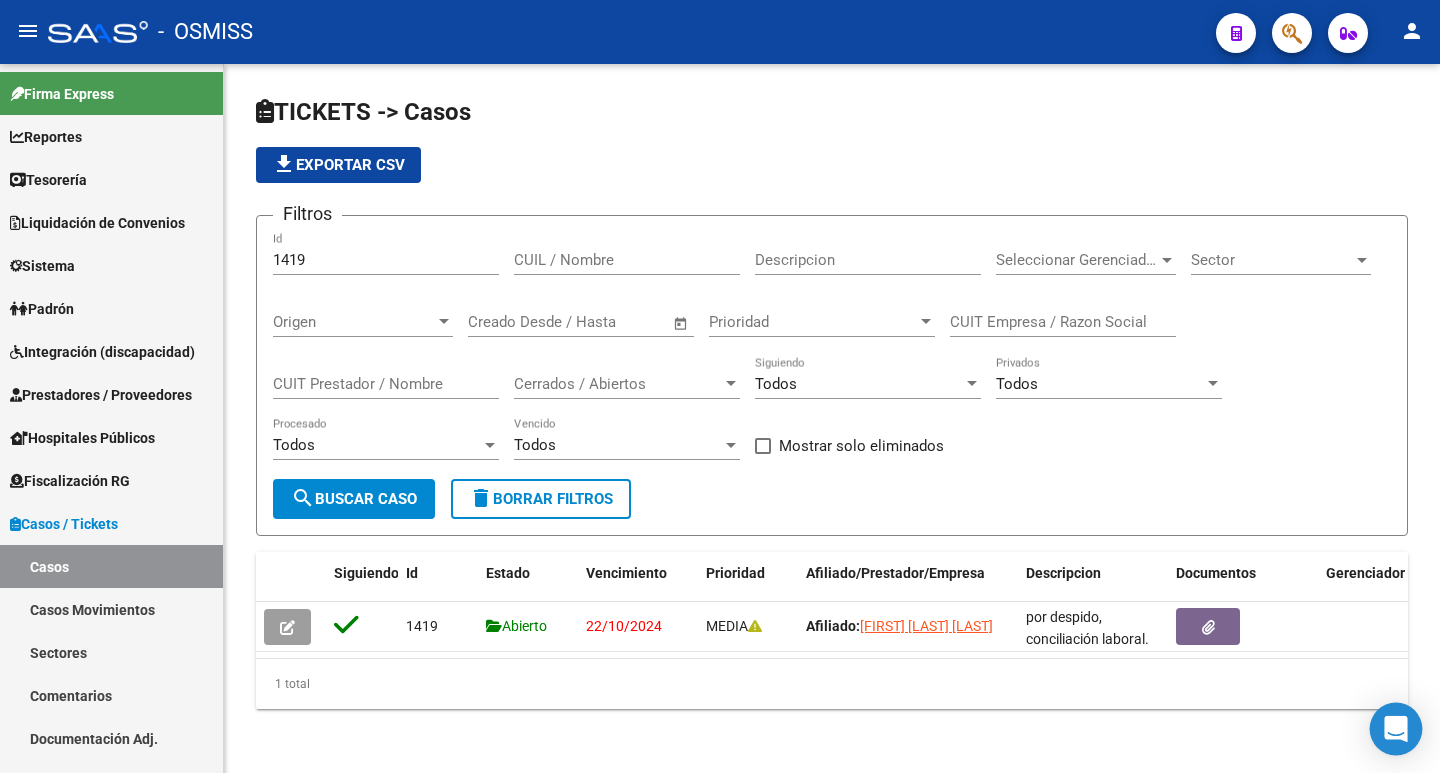 click at bounding box center (1396, 729) 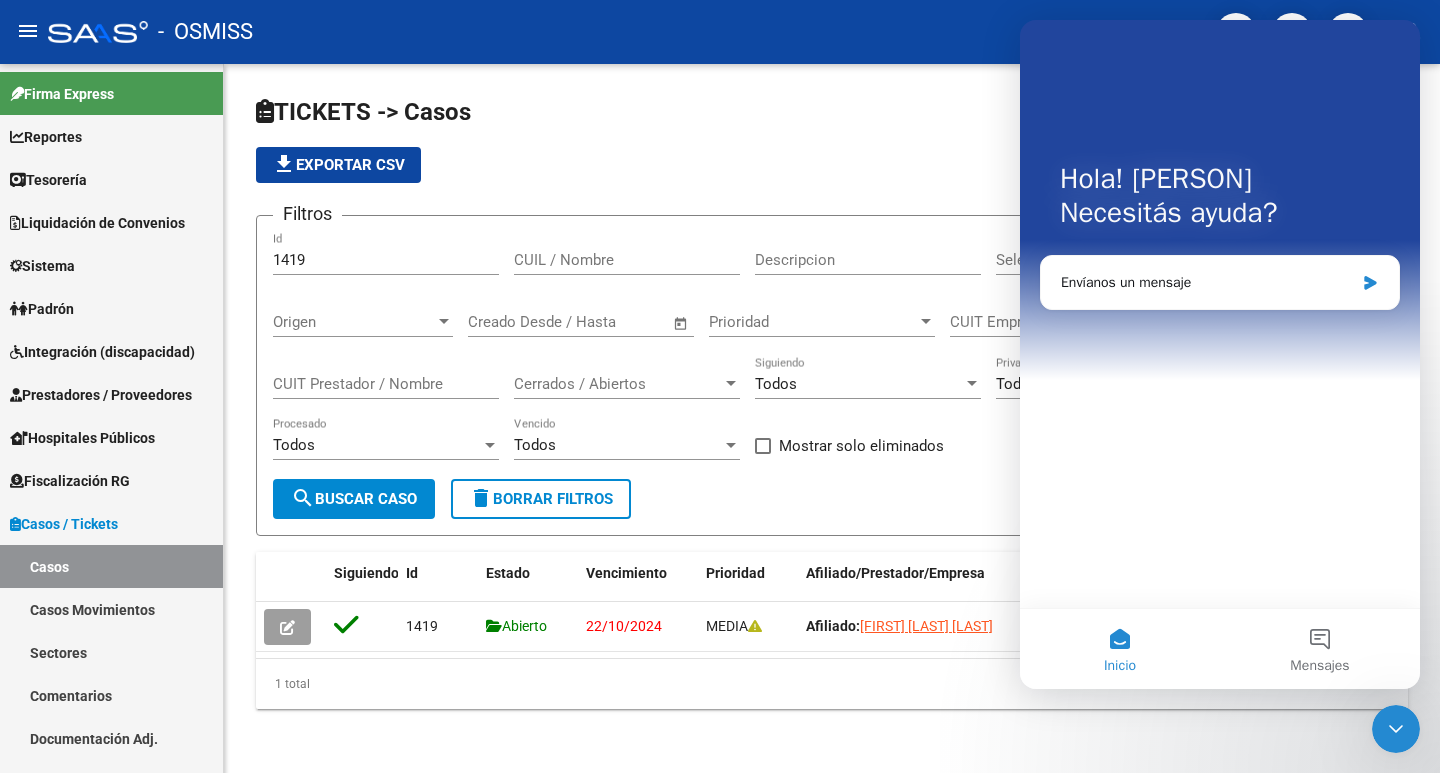 scroll, scrollTop: 0, scrollLeft: 0, axis: both 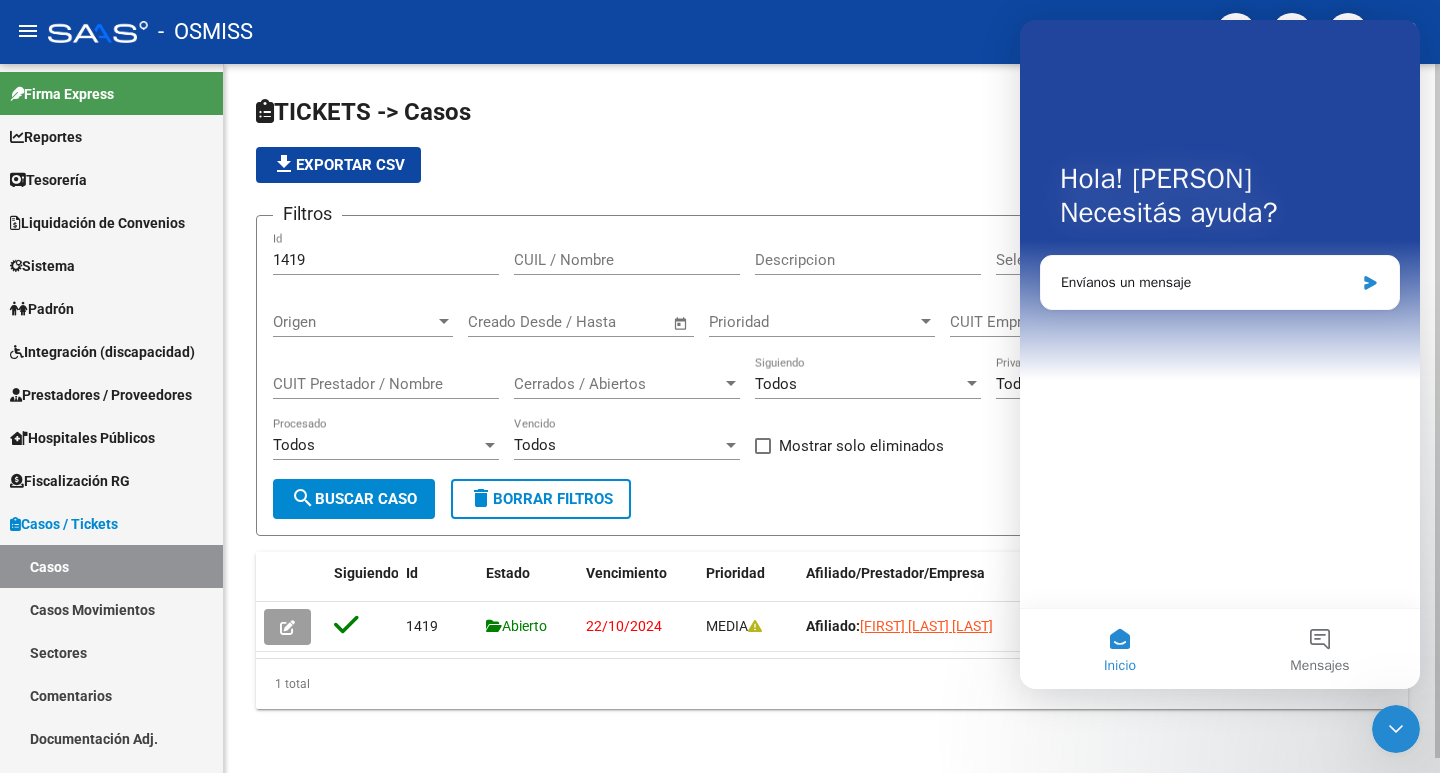 drag, startPoint x: 782, startPoint y: 210, endPoint x: 794, endPoint y: 119, distance: 91.787796 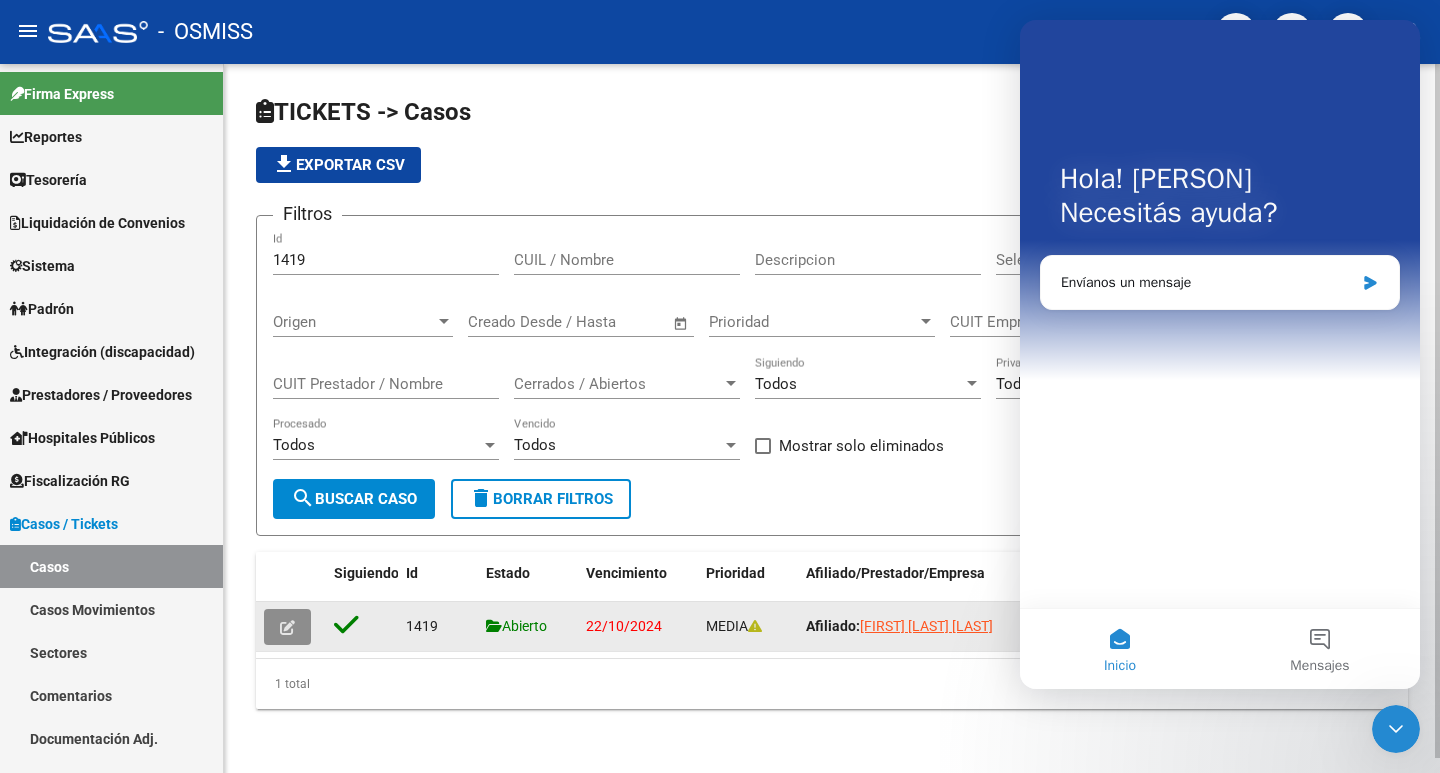 click 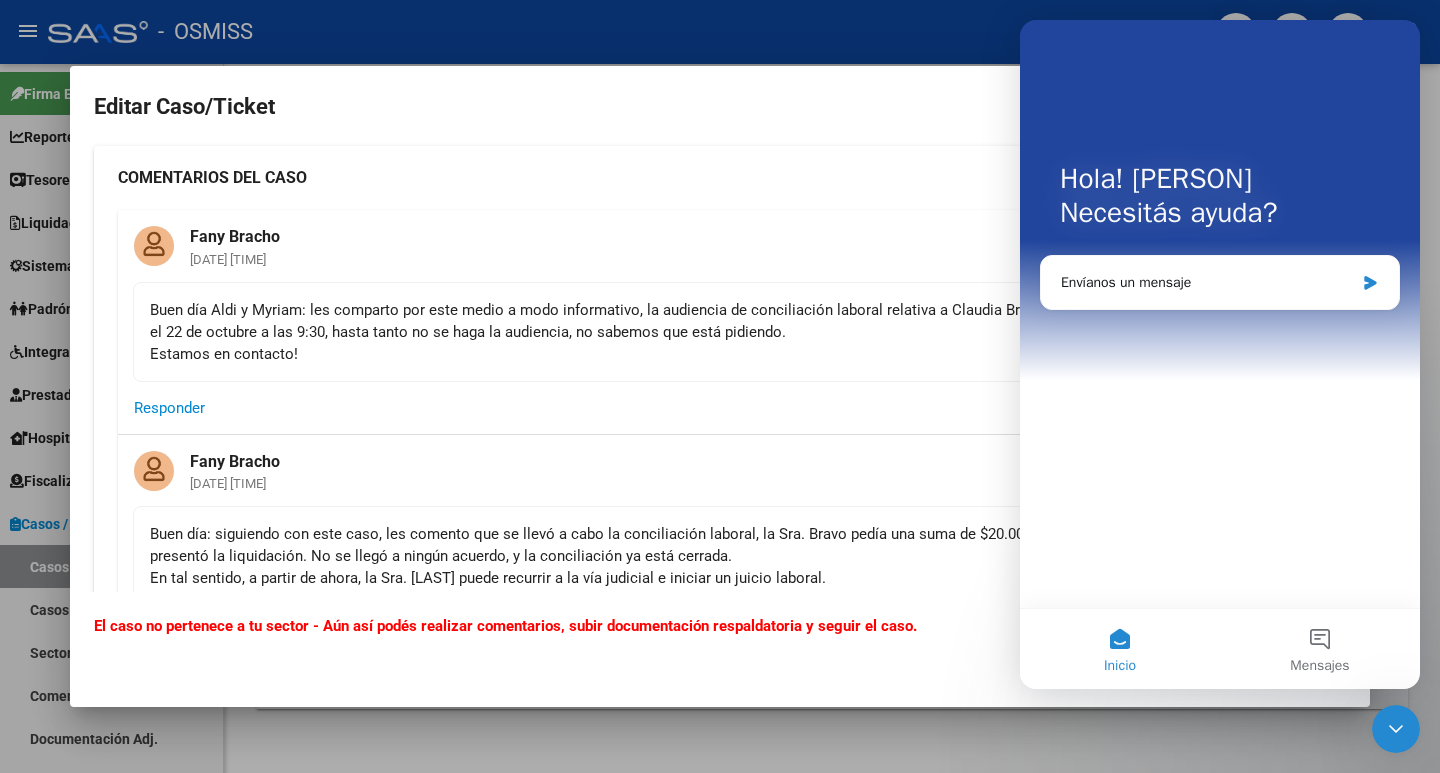 drag, startPoint x: 786, startPoint y: 201, endPoint x: 949, endPoint y: 187, distance: 163.60013 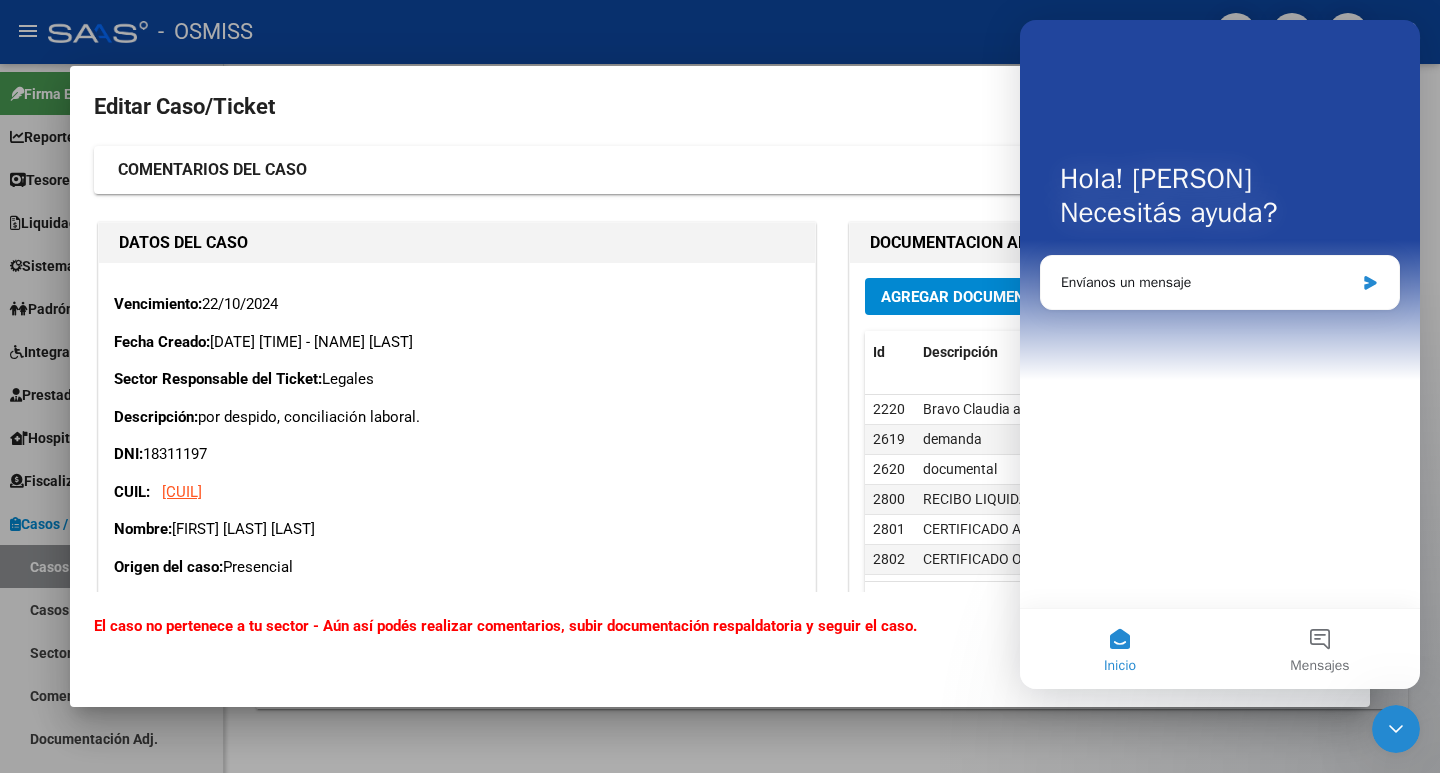 click on "Hola! [NAME] Necesitás ayuda? Envíanos un mensaje" at bounding box center (1220, 314) 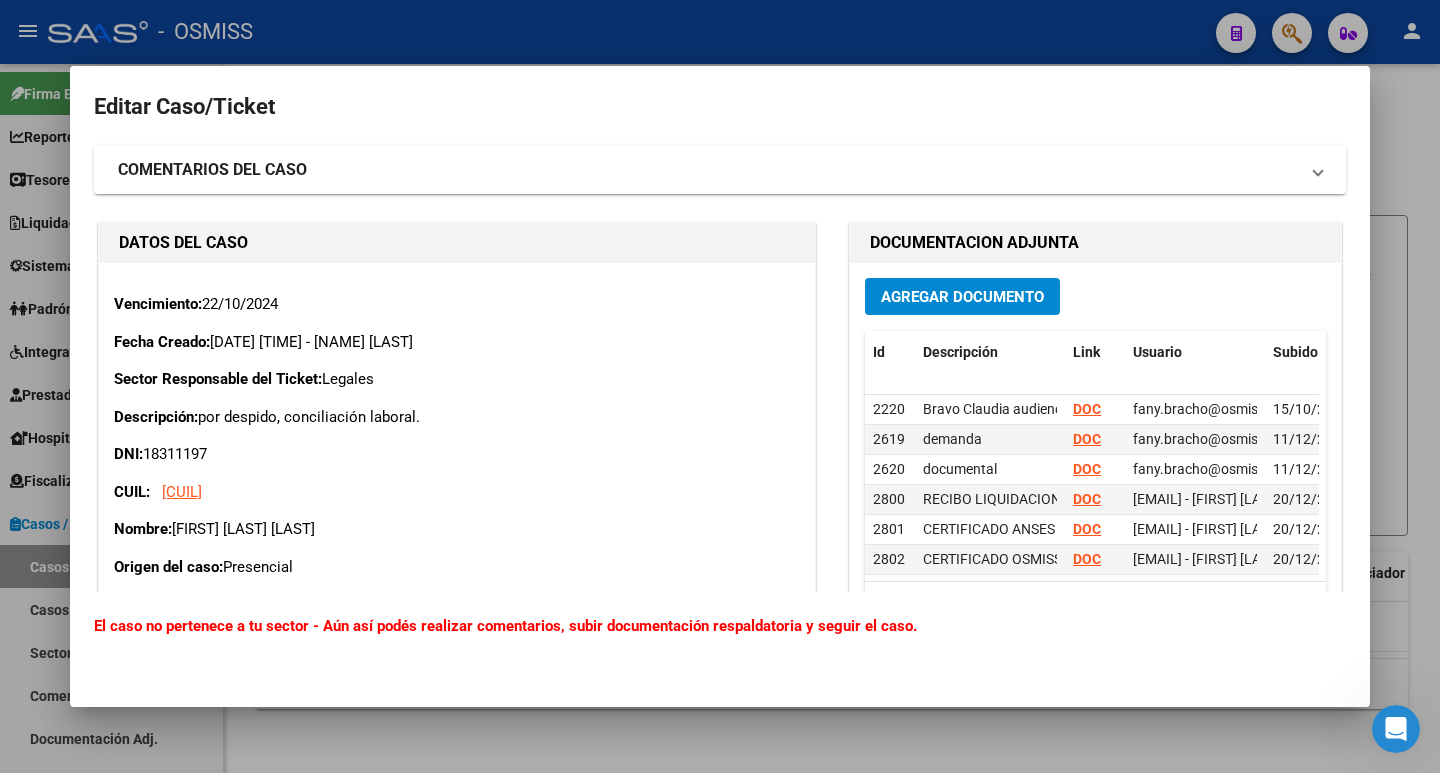 scroll, scrollTop: 0, scrollLeft: 0, axis: both 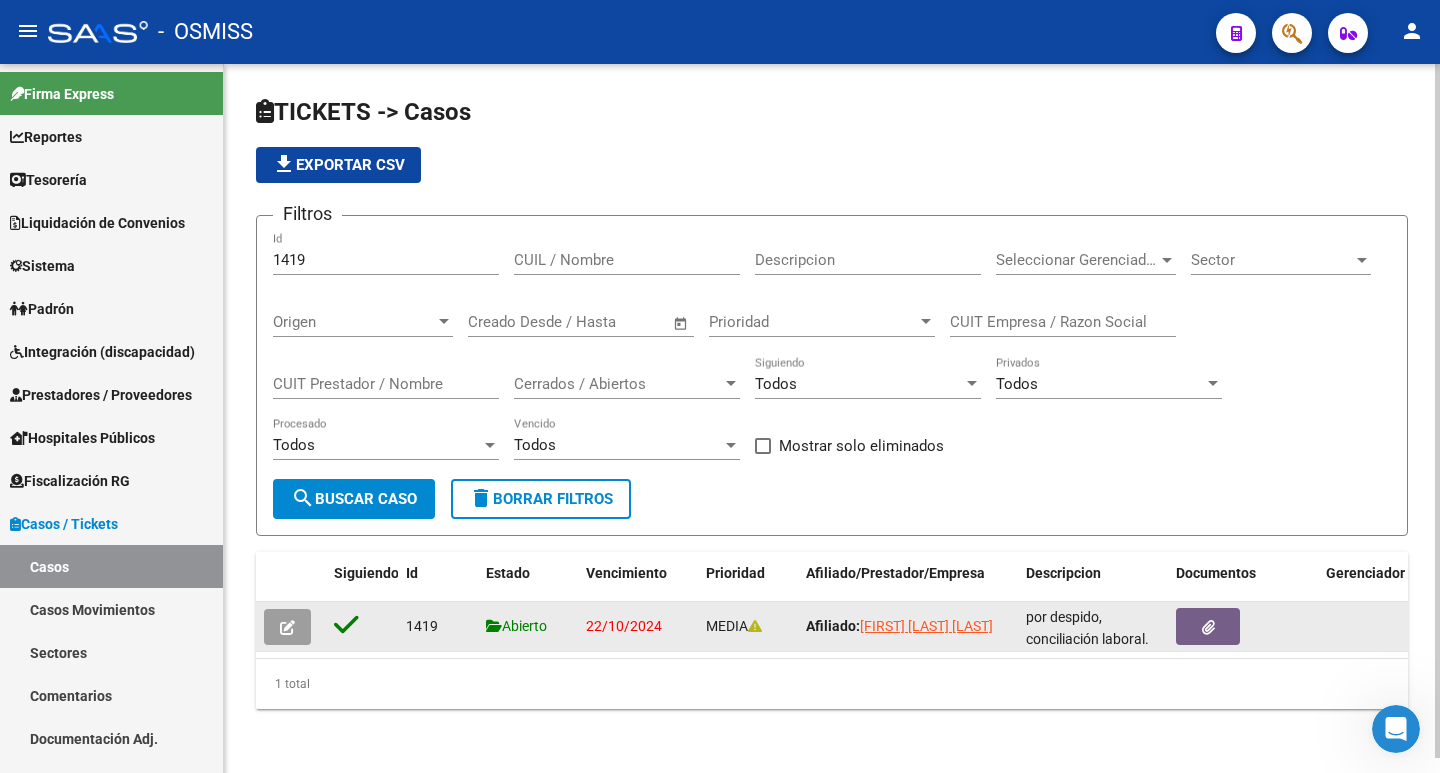 click on "Abierto" 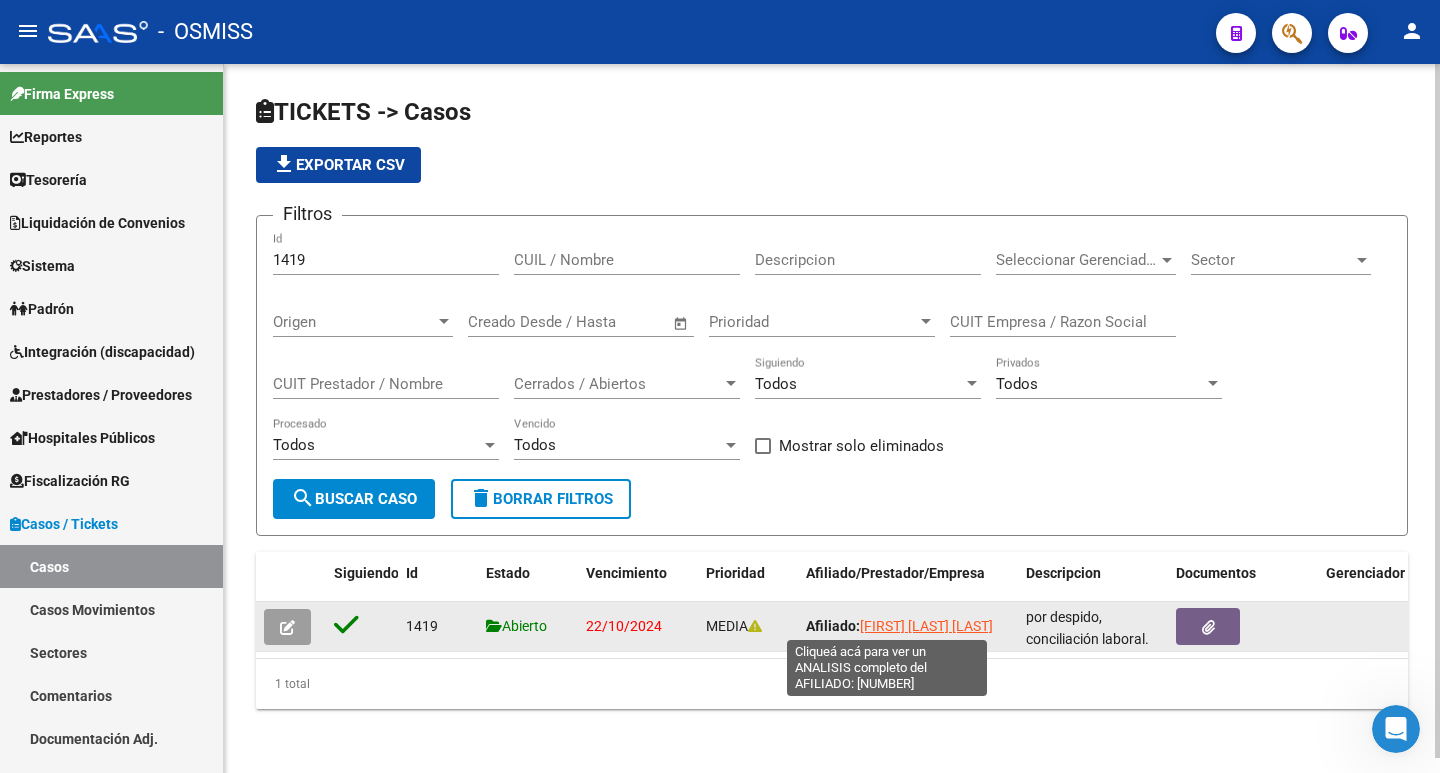 click on "[FIRST] [LAST] [LAST]" 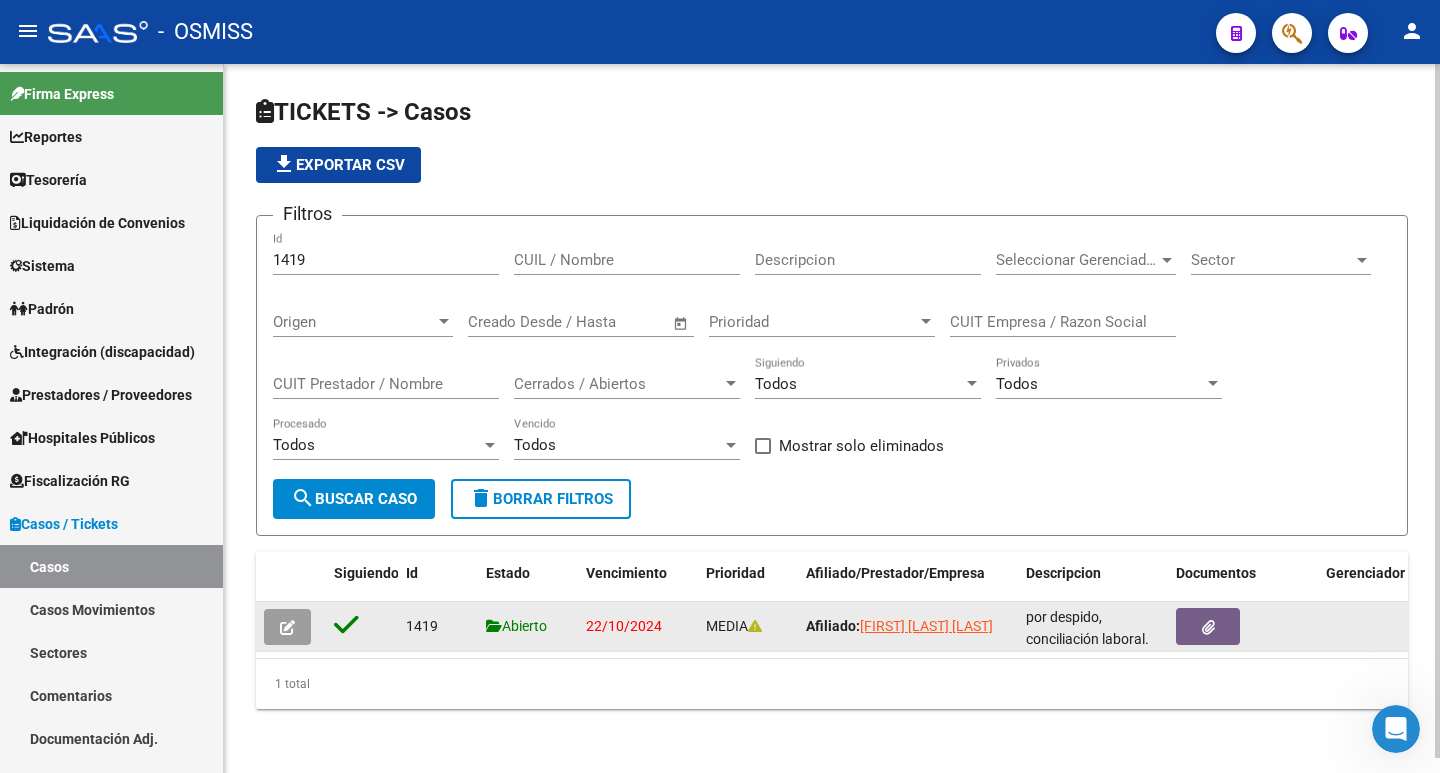 click on "Abierto" 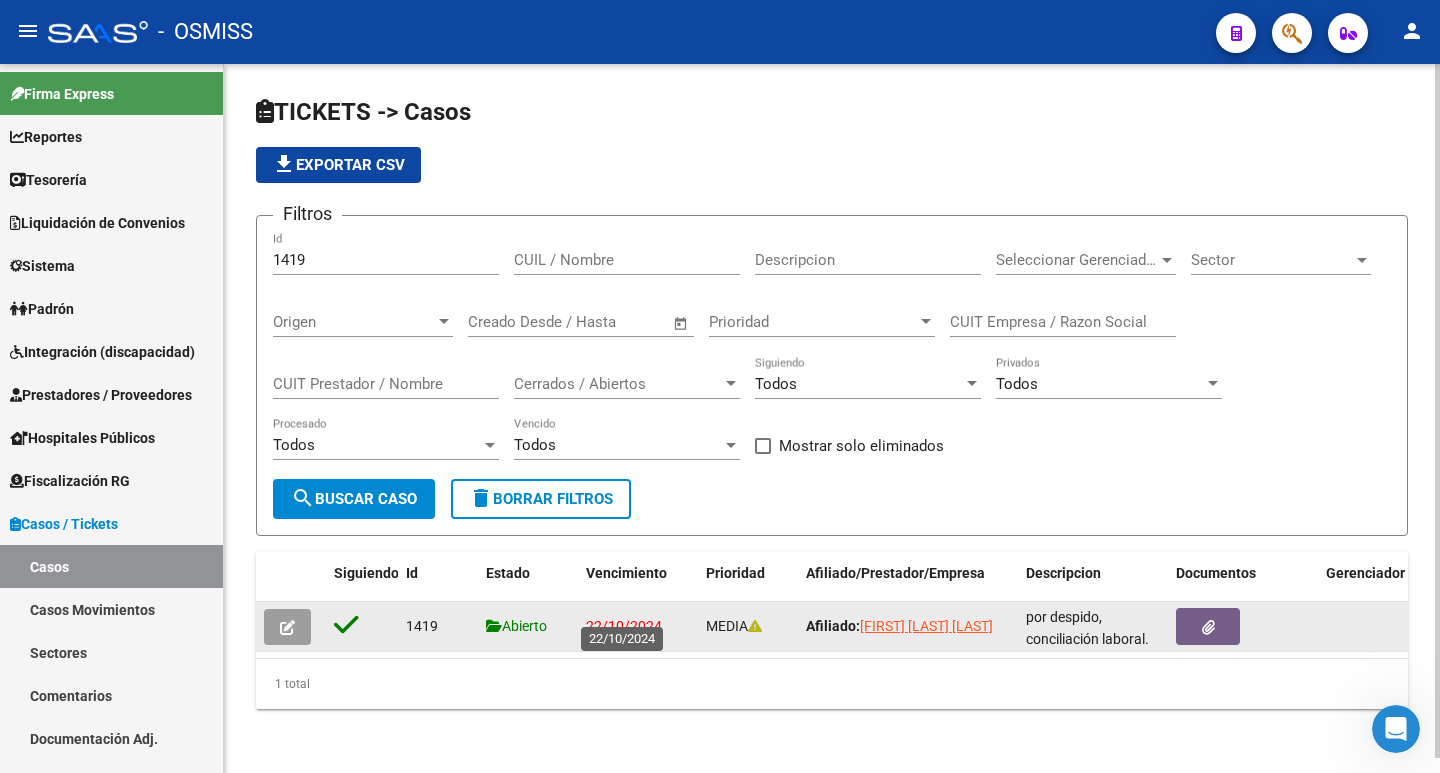 click on "22/10/2024" 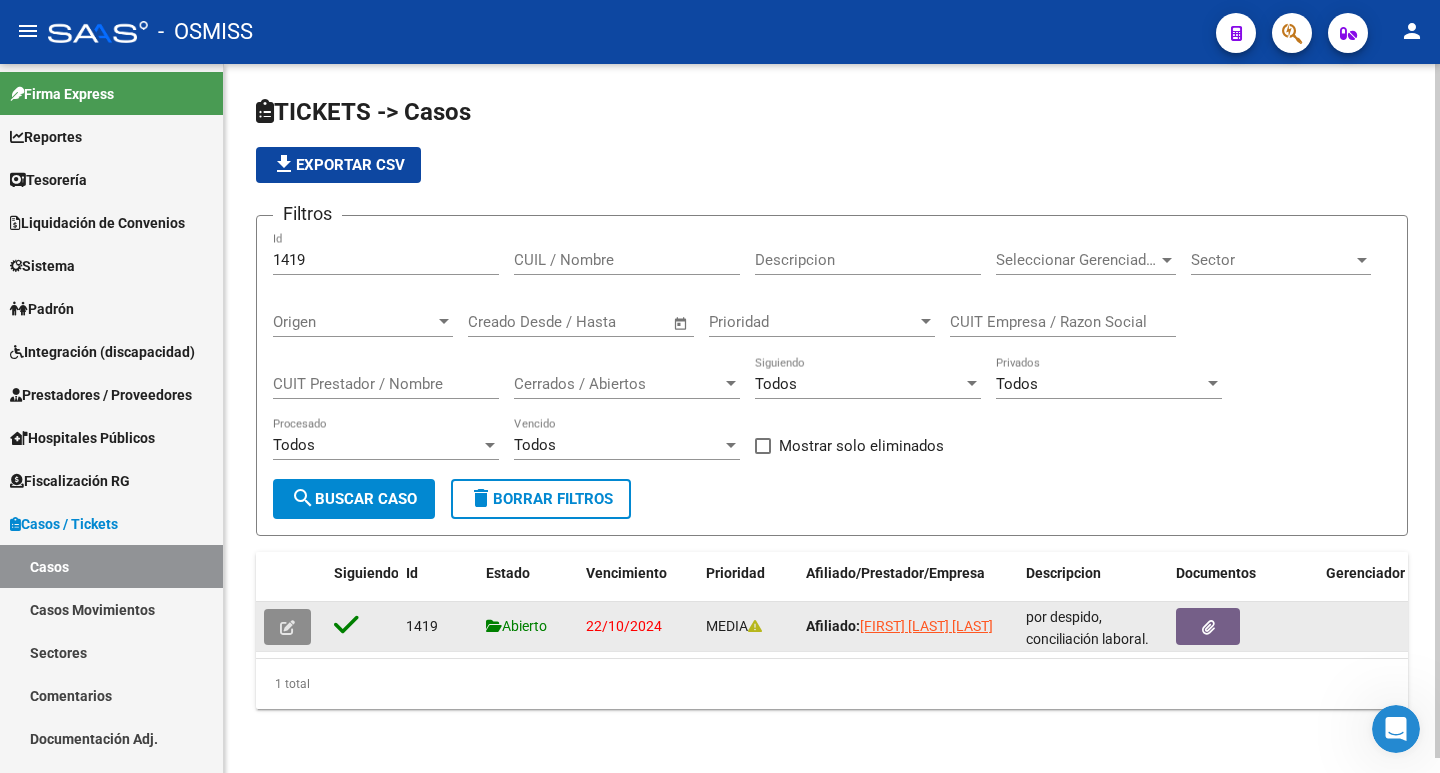 click 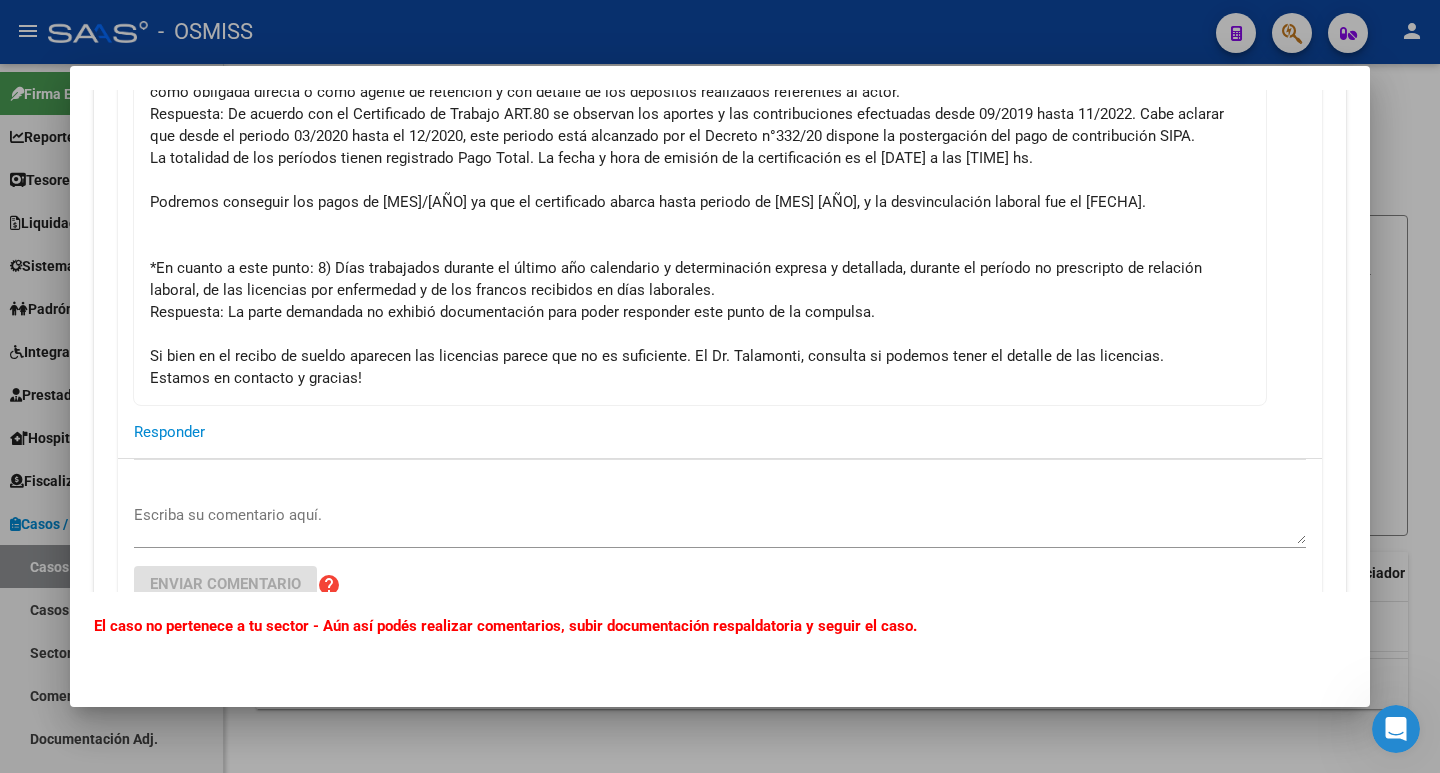 scroll, scrollTop: 3800, scrollLeft: 0, axis: vertical 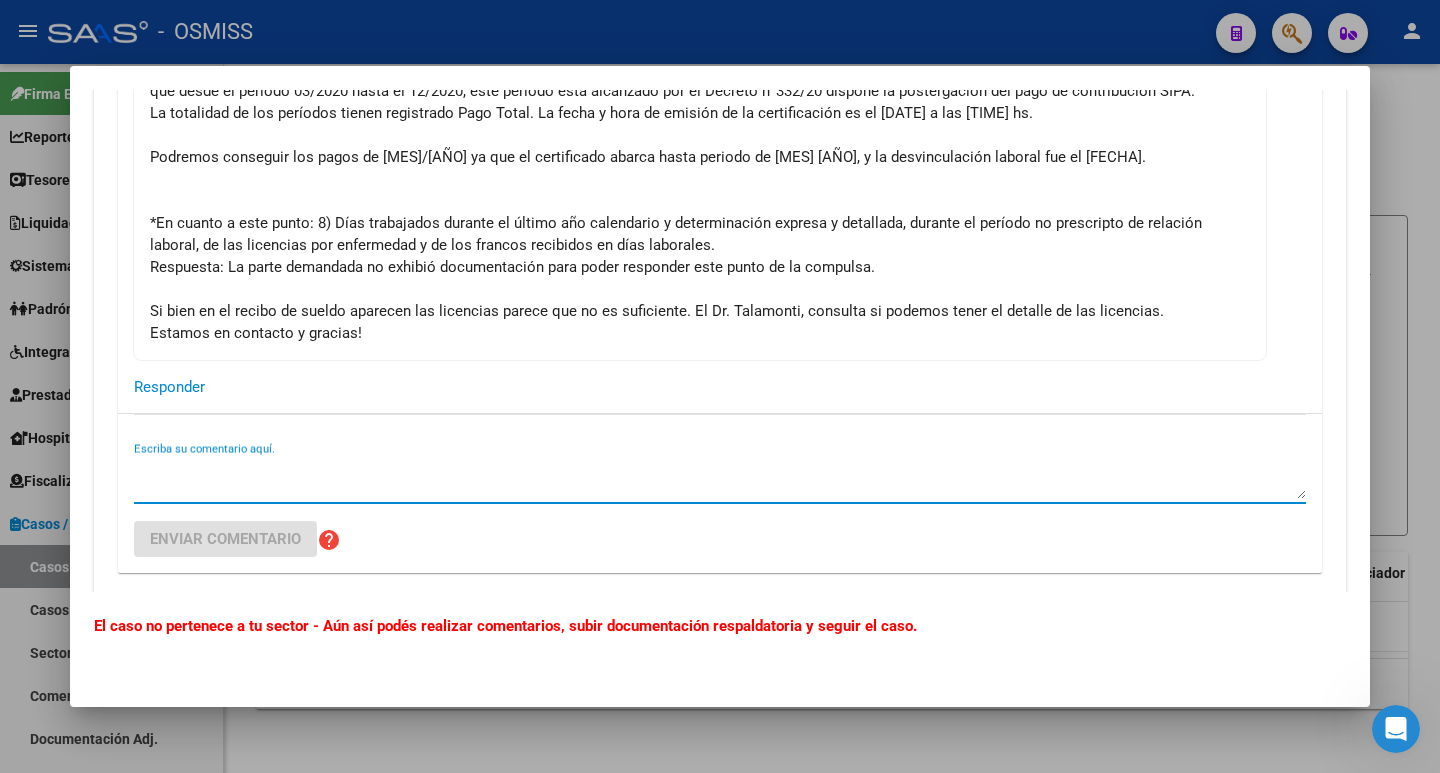 click on "Escriba su comentario aquí." at bounding box center (720, 479) 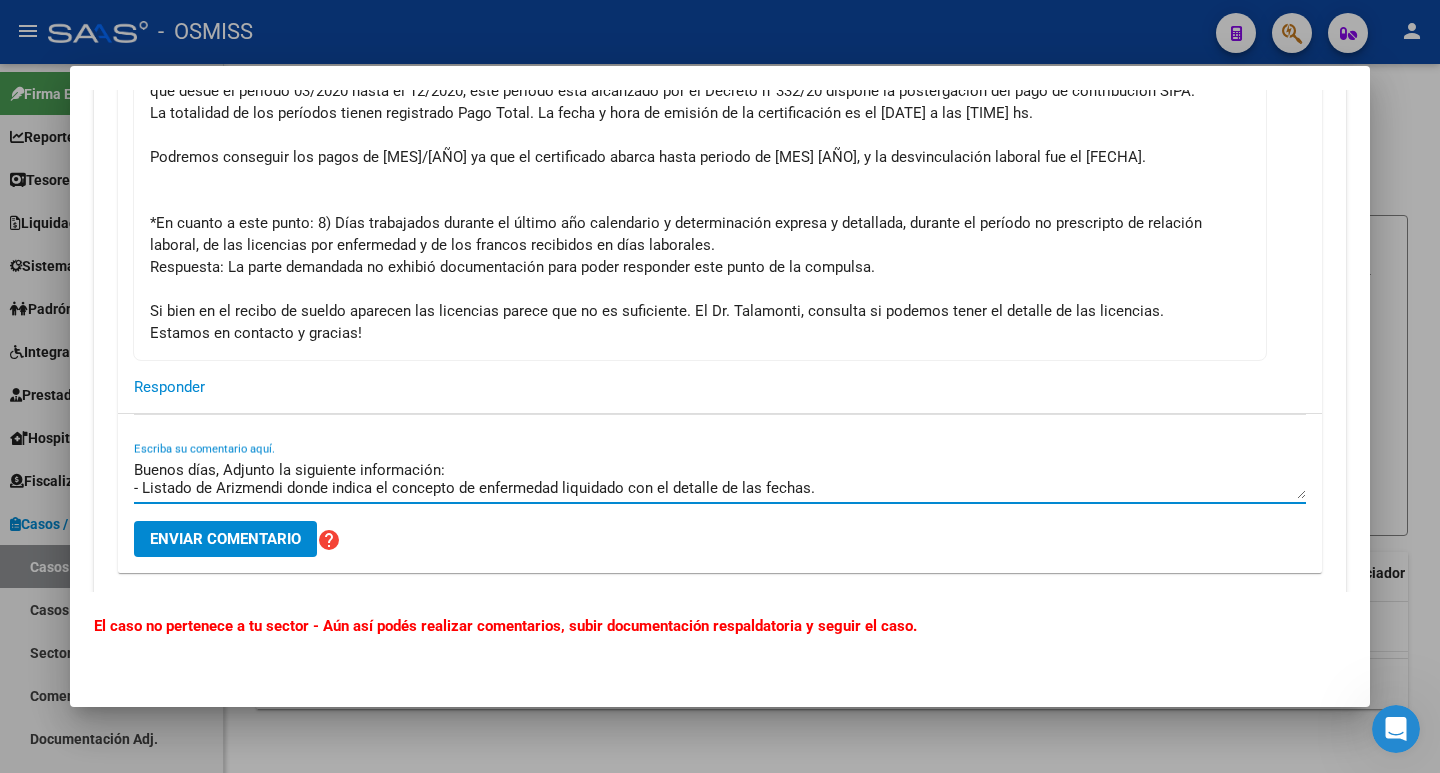 scroll, scrollTop: 16, scrollLeft: 0, axis: vertical 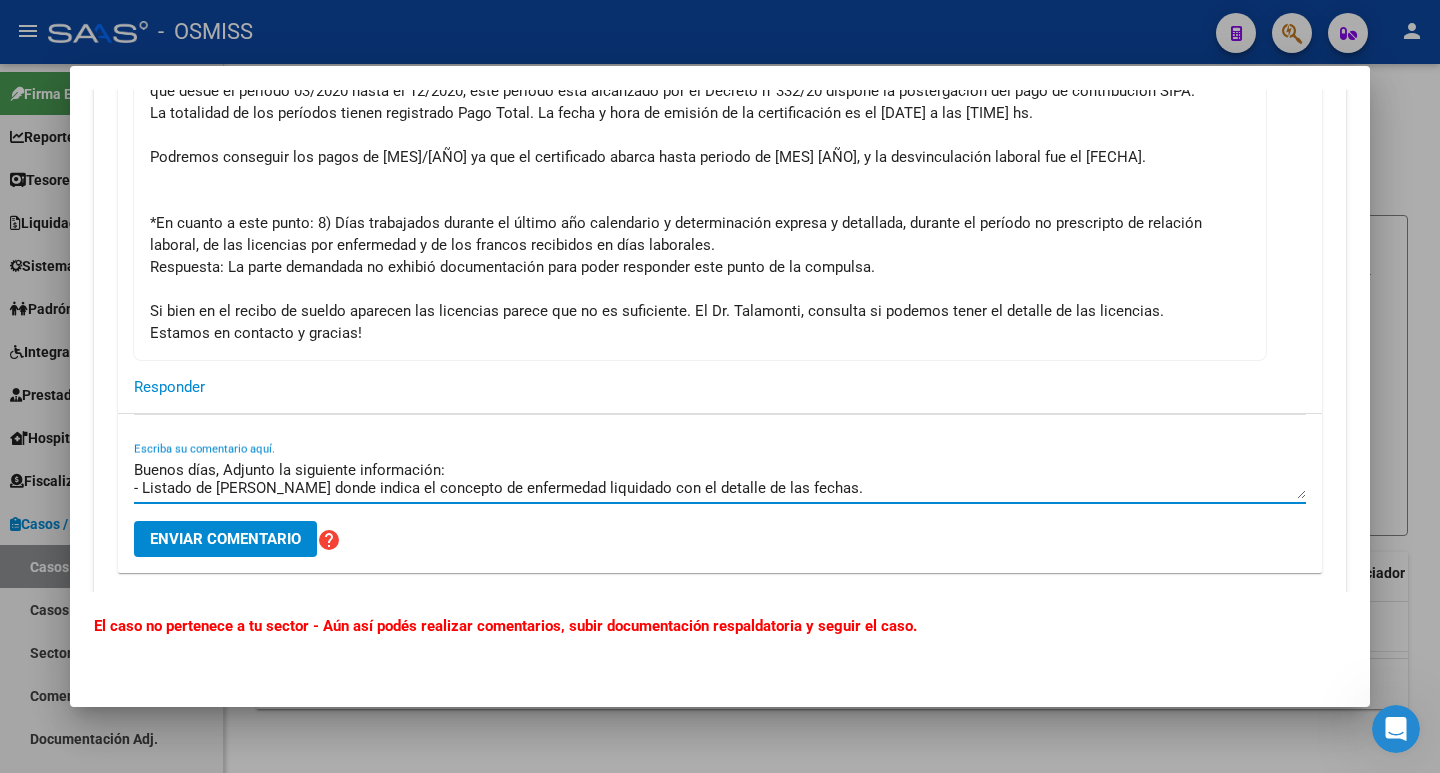 click on "Buenos días, Adjunto la siguiente información:
- Listado de [PERSON_NAME] donde indica el concepto de enfermedad liquidado con el detalle de las fechas.
-" at bounding box center (720, 479) 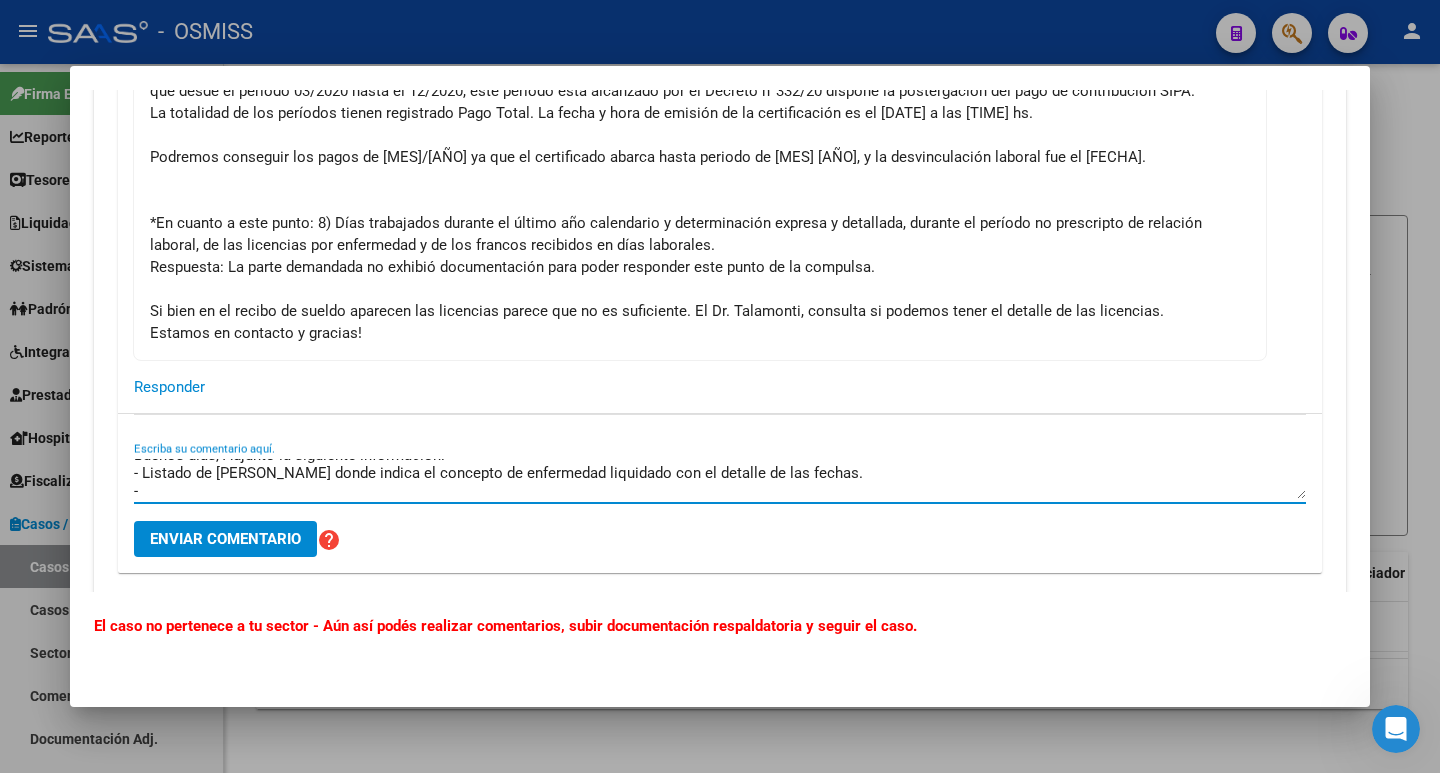 scroll, scrollTop: 18, scrollLeft: 0, axis: vertical 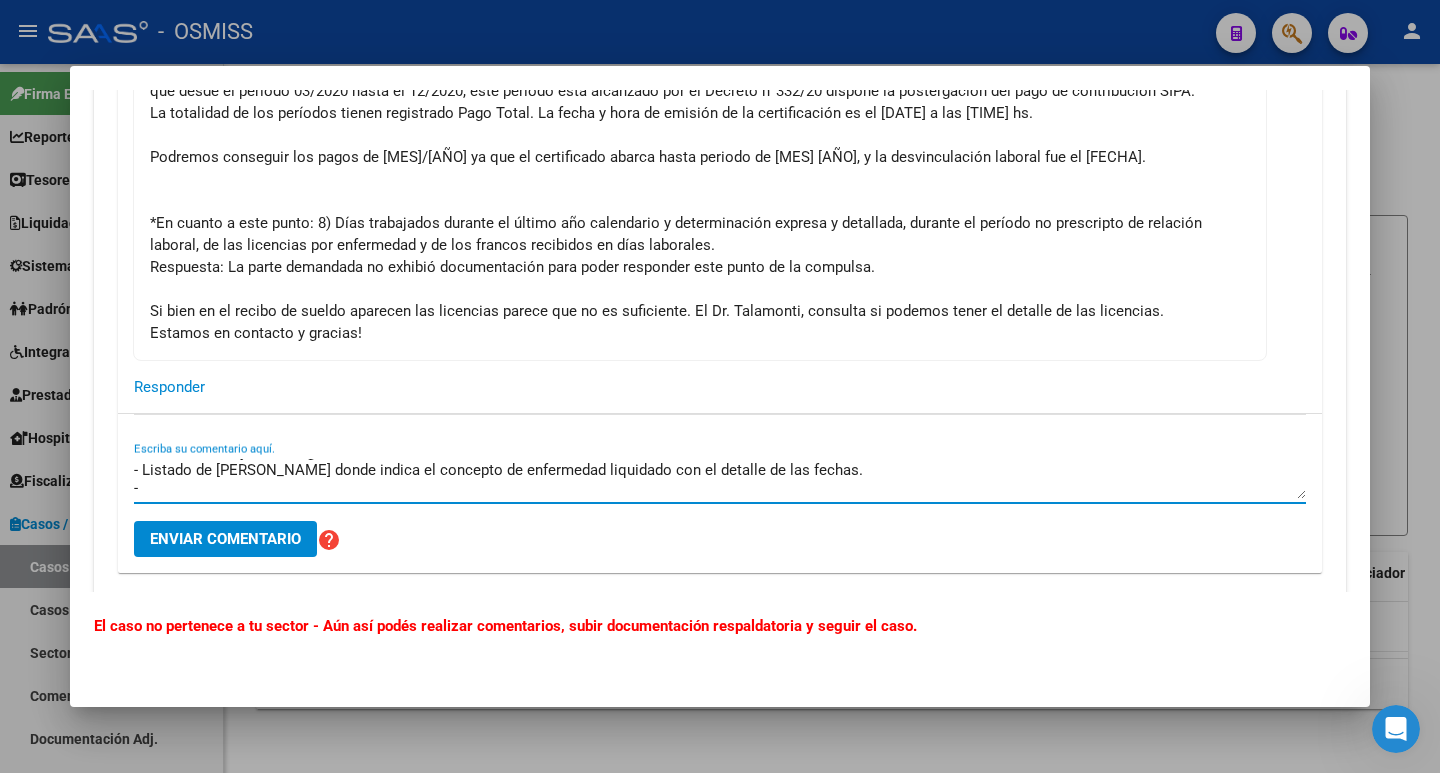click on "Buenos días, Adjunto la siguiente información:
- Listado de [PERSON_NAME] donde indica el concepto de enfermedad liquidado con el detalle de las fechas.
-" at bounding box center [720, 479] 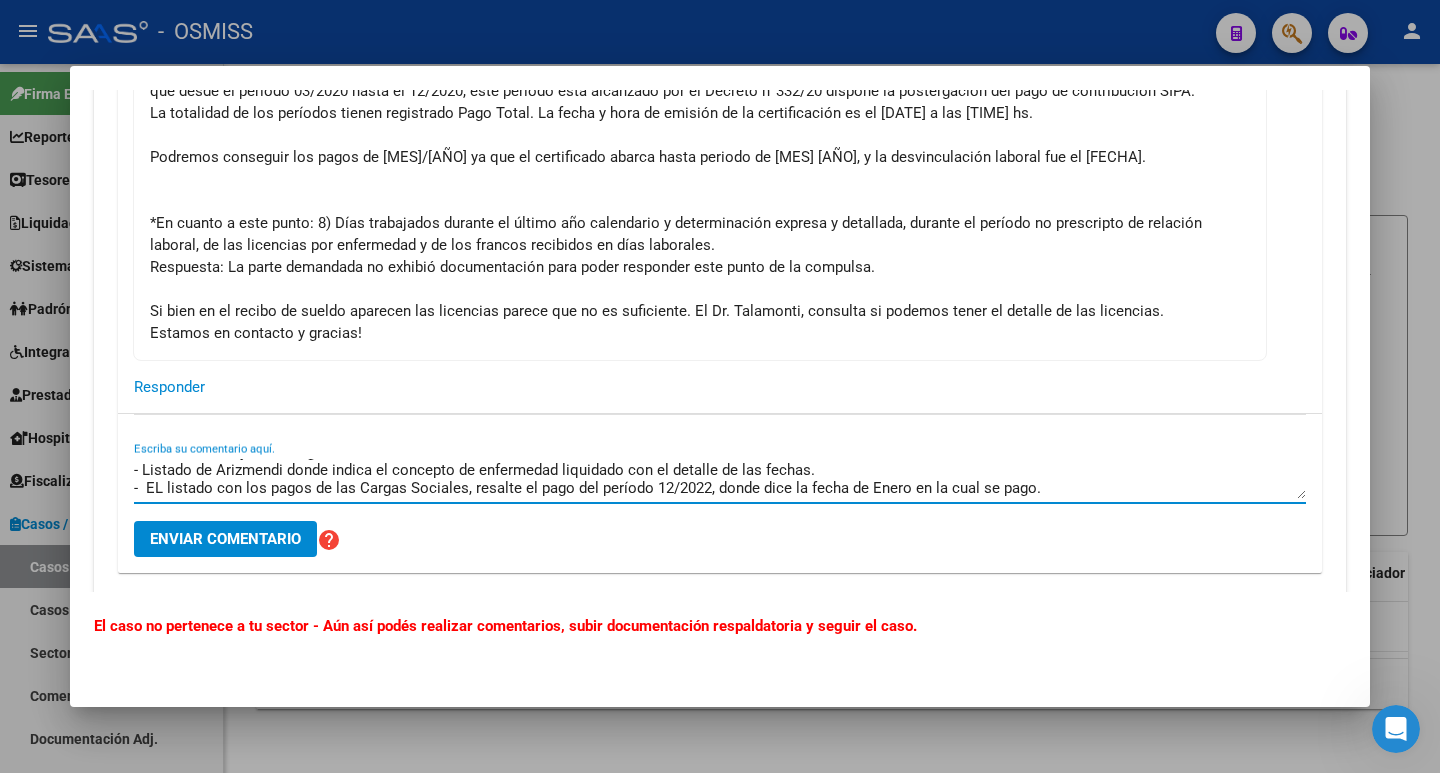 scroll, scrollTop: 34, scrollLeft: 0, axis: vertical 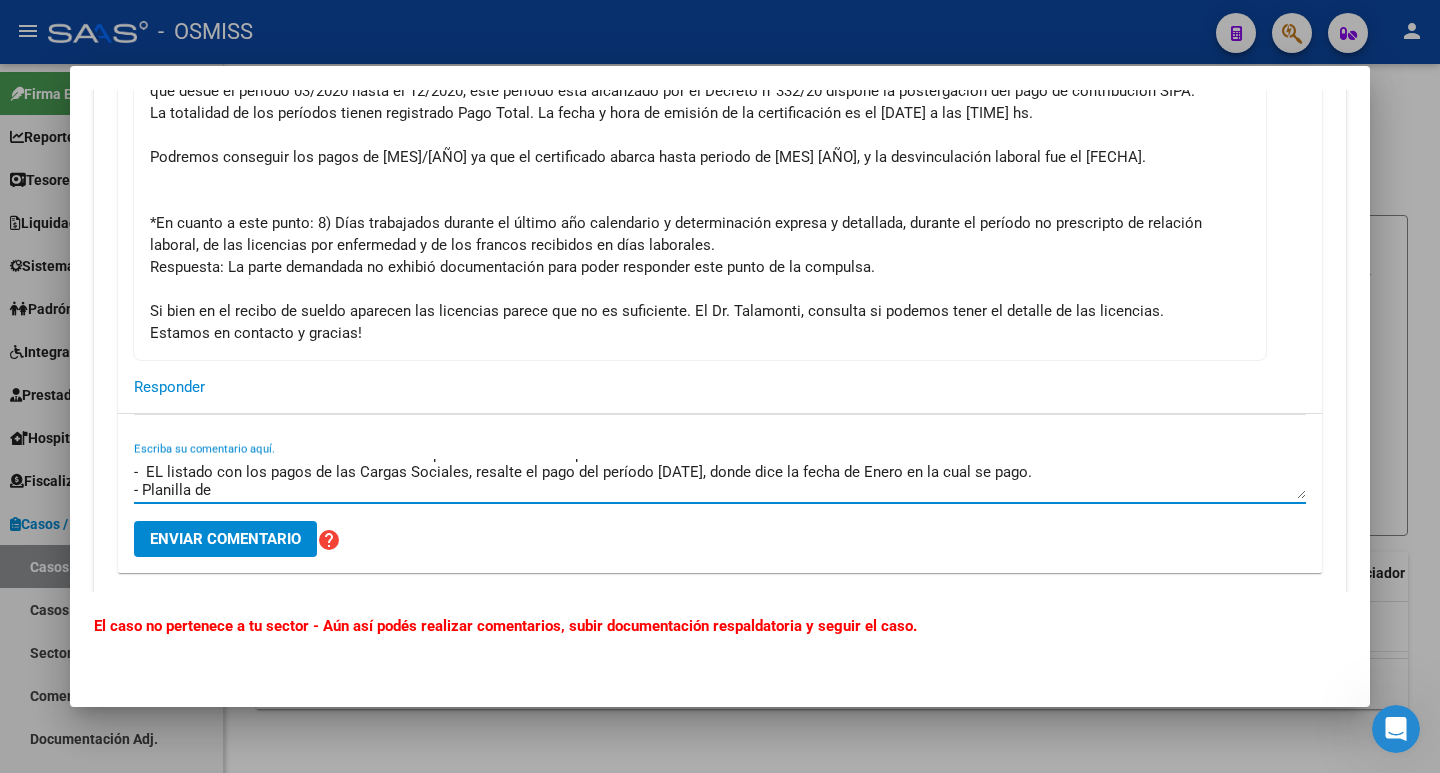 click on "Buenos días, Adjunto la siguiente información:
- Listado de Arizmendi donde indica el concepto de enfermedad liquidado con el detalle de las fechas.
-  EL listado con los pagos de las Cargas Sociales, resalte el pago del período [DATE], donde dice la fecha de Enero en la cual se pago.
- Planilla de" at bounding box center [720, 479] 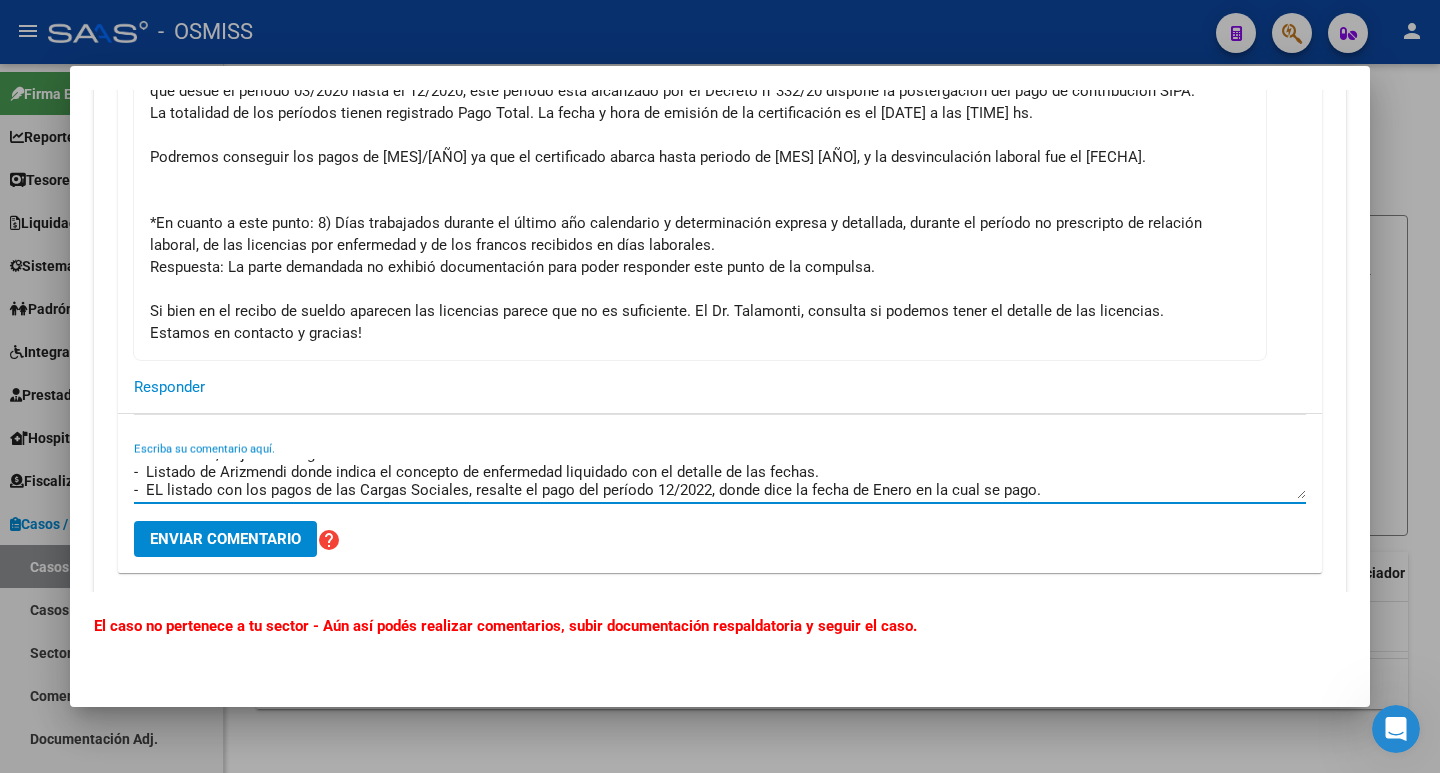 scroll, scrollTop: 34, scrollLeft: 0, axis: vertical 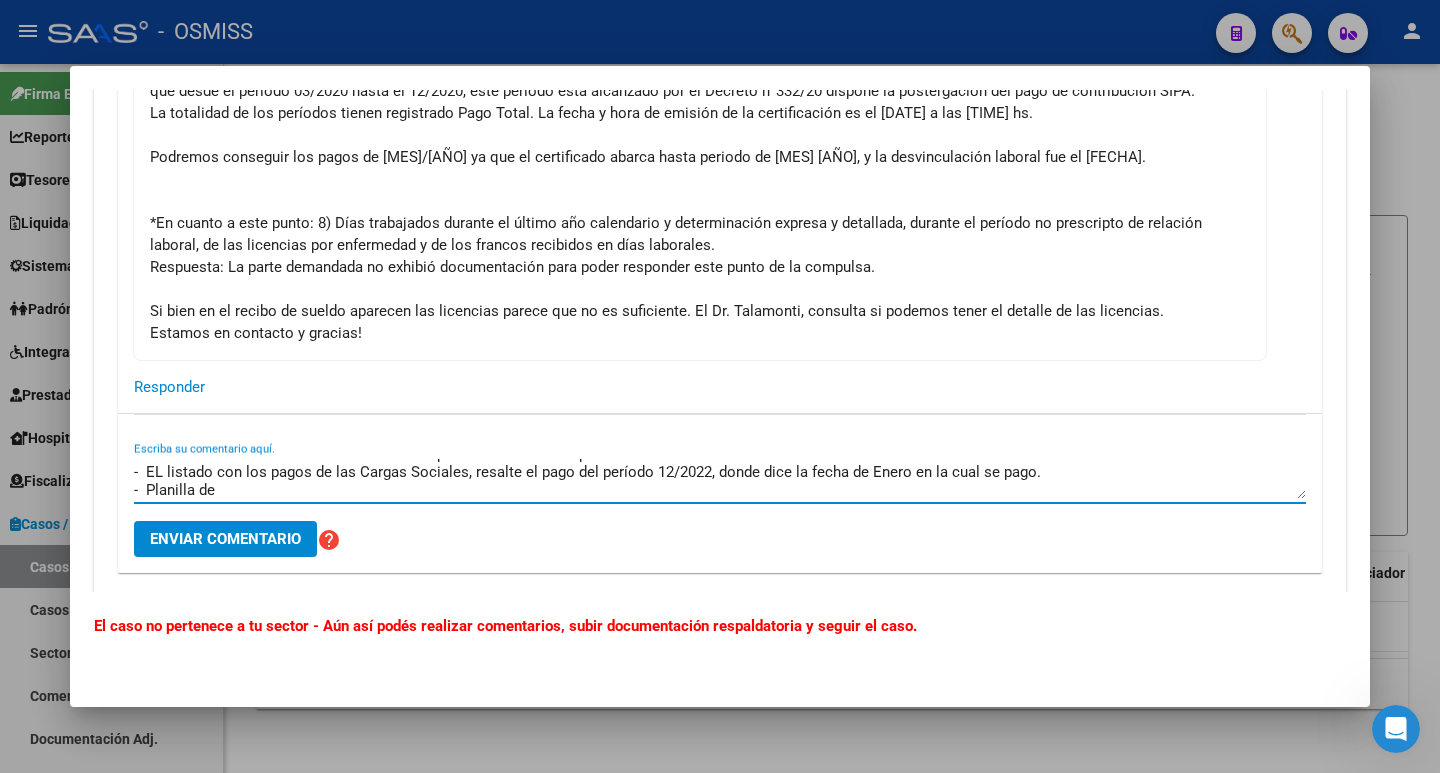 click on "Buenos días, Adjunto la siguiente información:
-  Listado de Arizmendi donde indica el concepto de enfermedad liquidado con el detalle de las fechas.
-  EL listado con los pagos de las Cargas Sociales, resalte el pago del período 12/2022, donde dice la fecha de Enero en la cual se pago.
-  Planilla de" at bounding box center [720, 479] 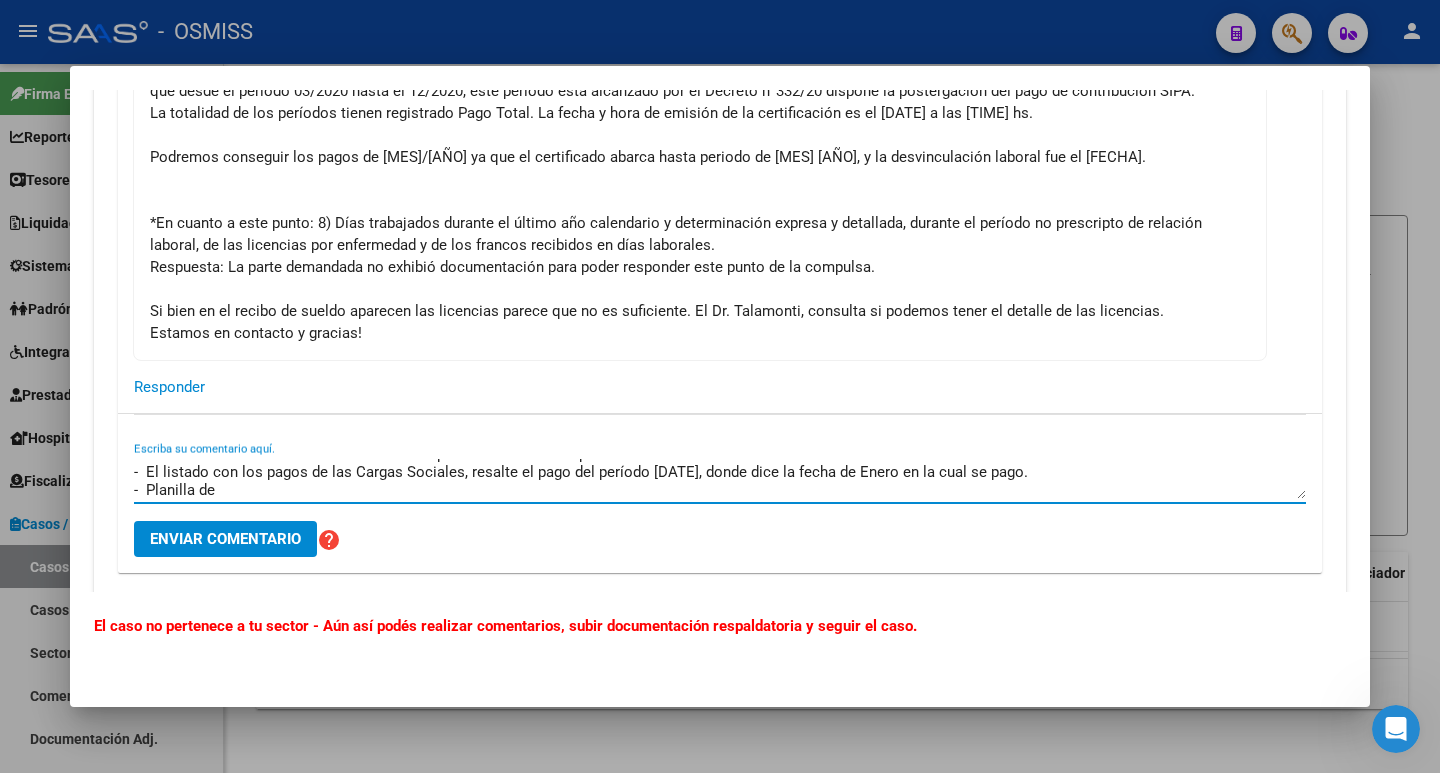 click on "Buenos días, Adjunto la siguiente información:
-  Listado de Arizmendi donde indica el concepto de enfermedad liquidado con el detalle de las fechas.
-  El listado con los pagos de las Cargas Sociales, resalte el pago del período [DATE], donde dice la fecha de Enero en la cual se pago.
-  Planilla de" at bounding box center [720, 479] 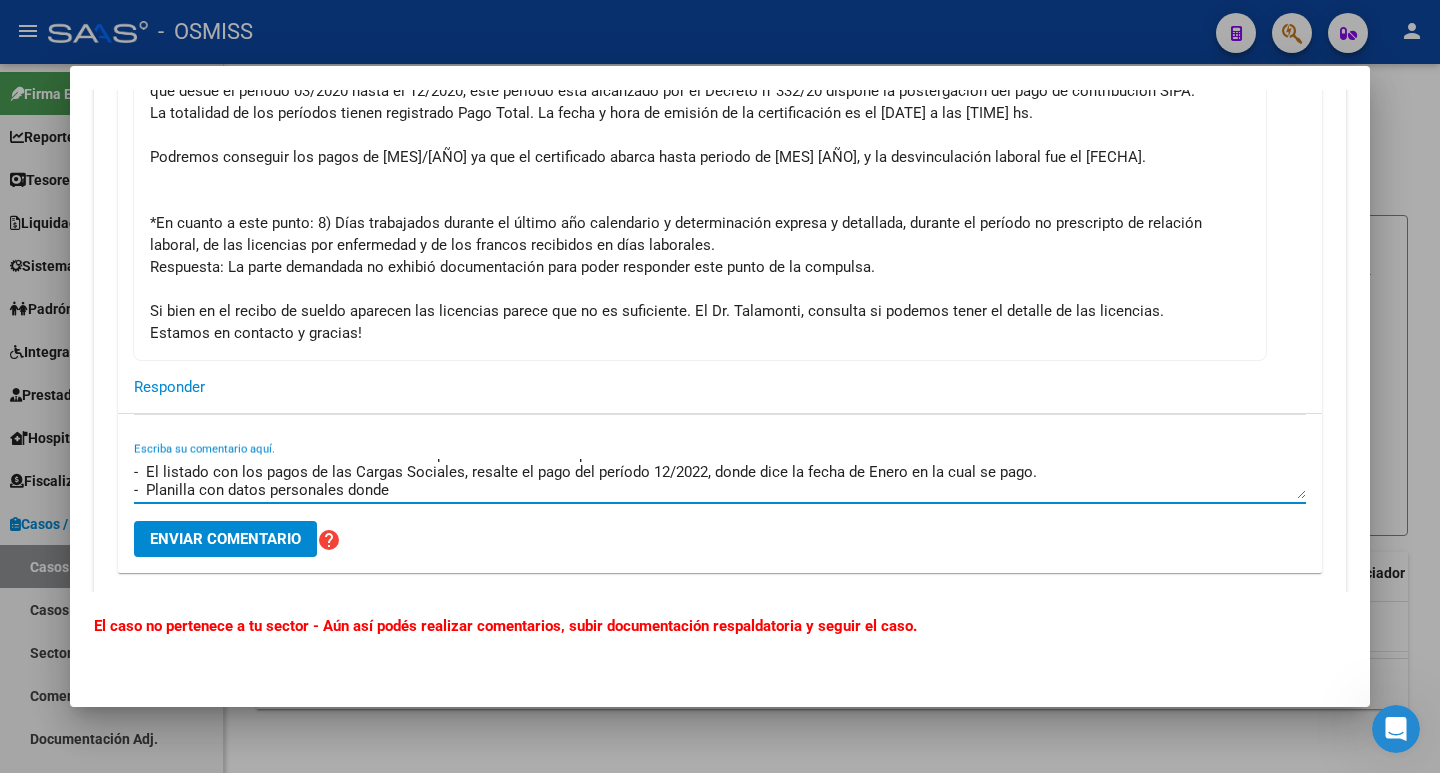 drag, startPoint x: 445, startPoint y: 475, endPoint x: 633, endPoint y: 530, distance: 195.88007 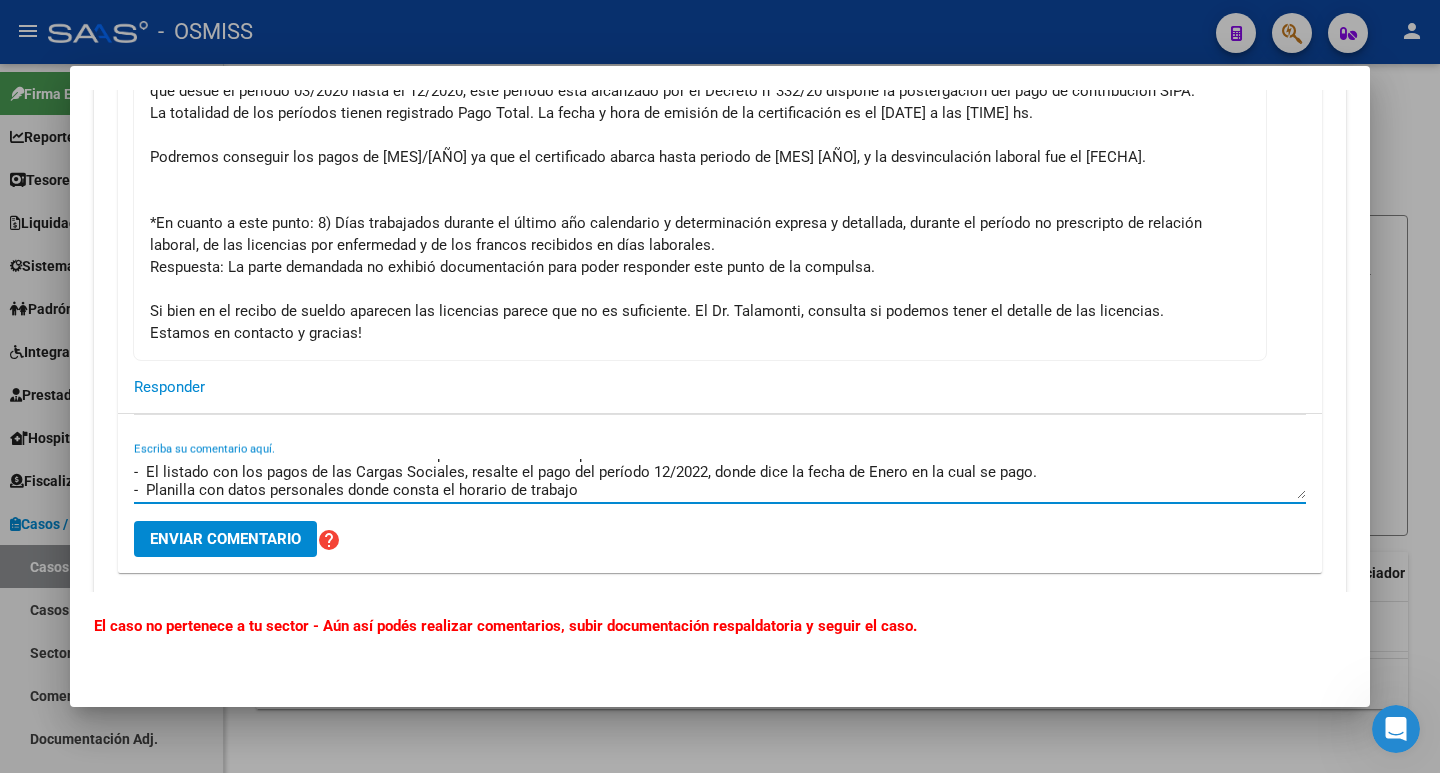 click on "Buenos días, Adjunto la siguiente información:
-  Listado de Arizmendi donde indica el concepto de enfermedad liquidado con el detalle de las fechas.
-  El listado con los pagos de las Cargas Sociales, resalte el pago del período 12/2022, donde dice la fecha de Enero en la cual se pago.
-  Planilla con datos personales donde consta el horario de trabajo" at bounding box center [720, 479] 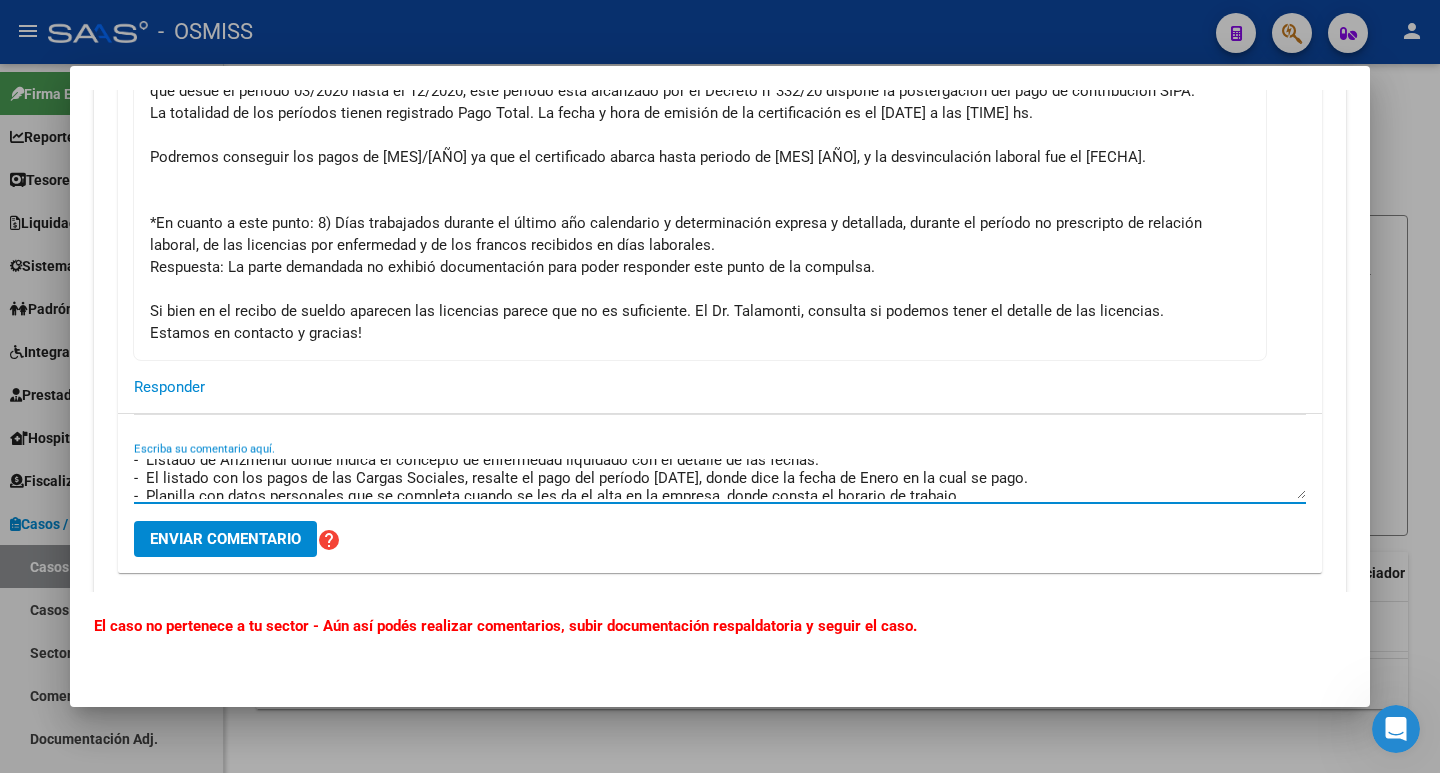 scroll, scrollTop: 36, scrollLeft: 0, axis: vertical 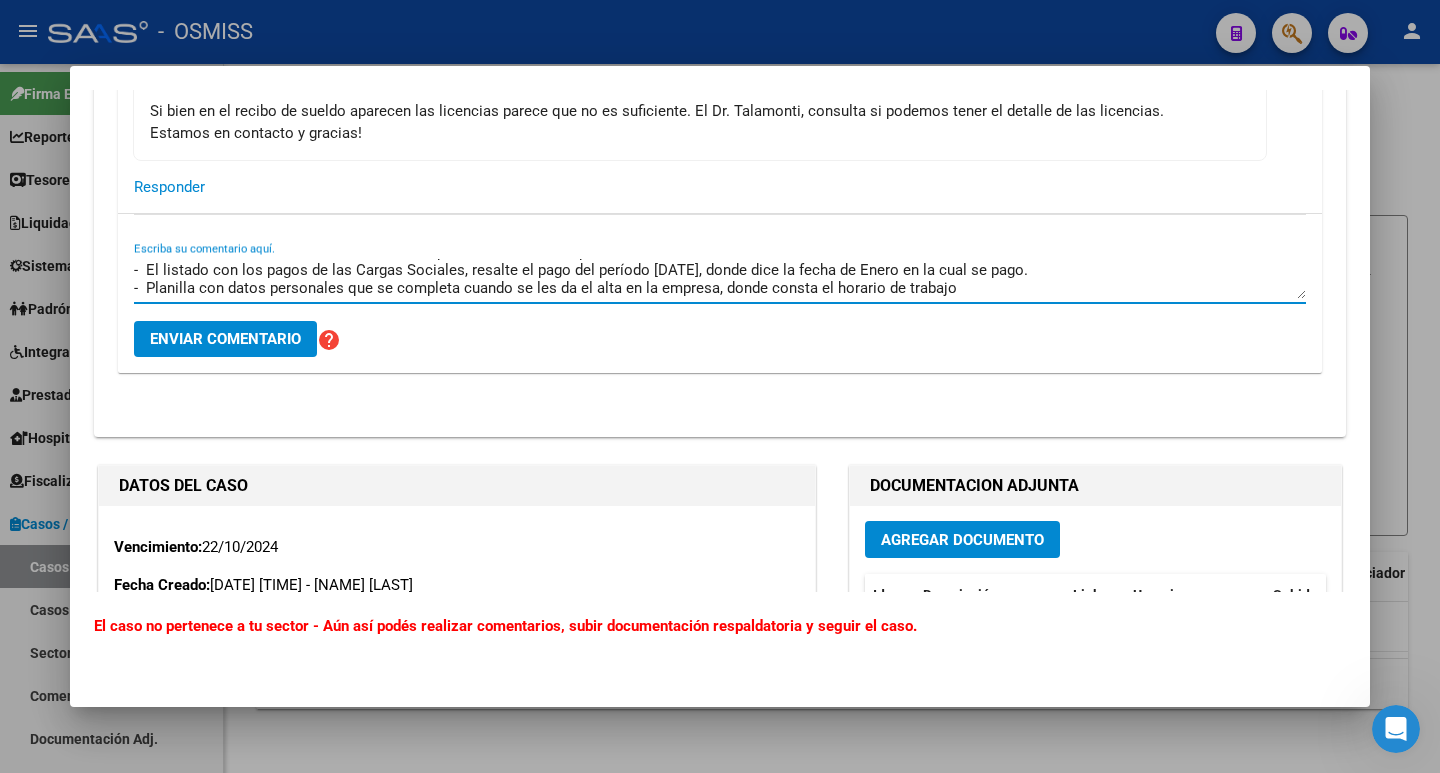 type on "Buenos días, Adjunto la siguiente información:
-  Listado de Arizmendi donde indica el concepto de enfermedad liquidado con el detalle de las fechas.
-  El listado con los pagos de las Cargas Sociales, resalte el pago del período [DATE], donde dice la fecha de Enero en la cual se pago.
-  Planilla con datos personales que se completa cuando se les da el alta en la empresa, donde consta el horario de trabajo" 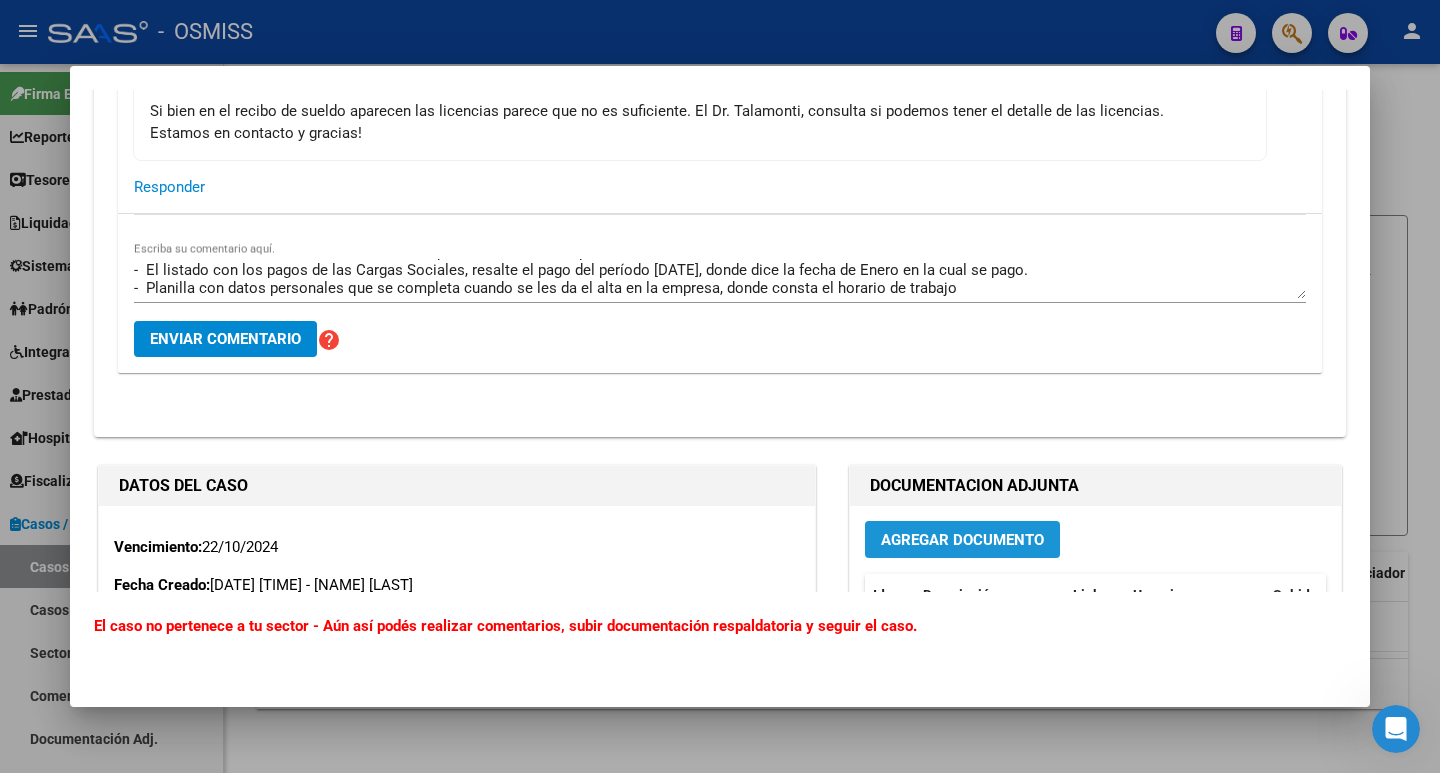 click on "Agregar Documento" at bounding box center [962, 540] 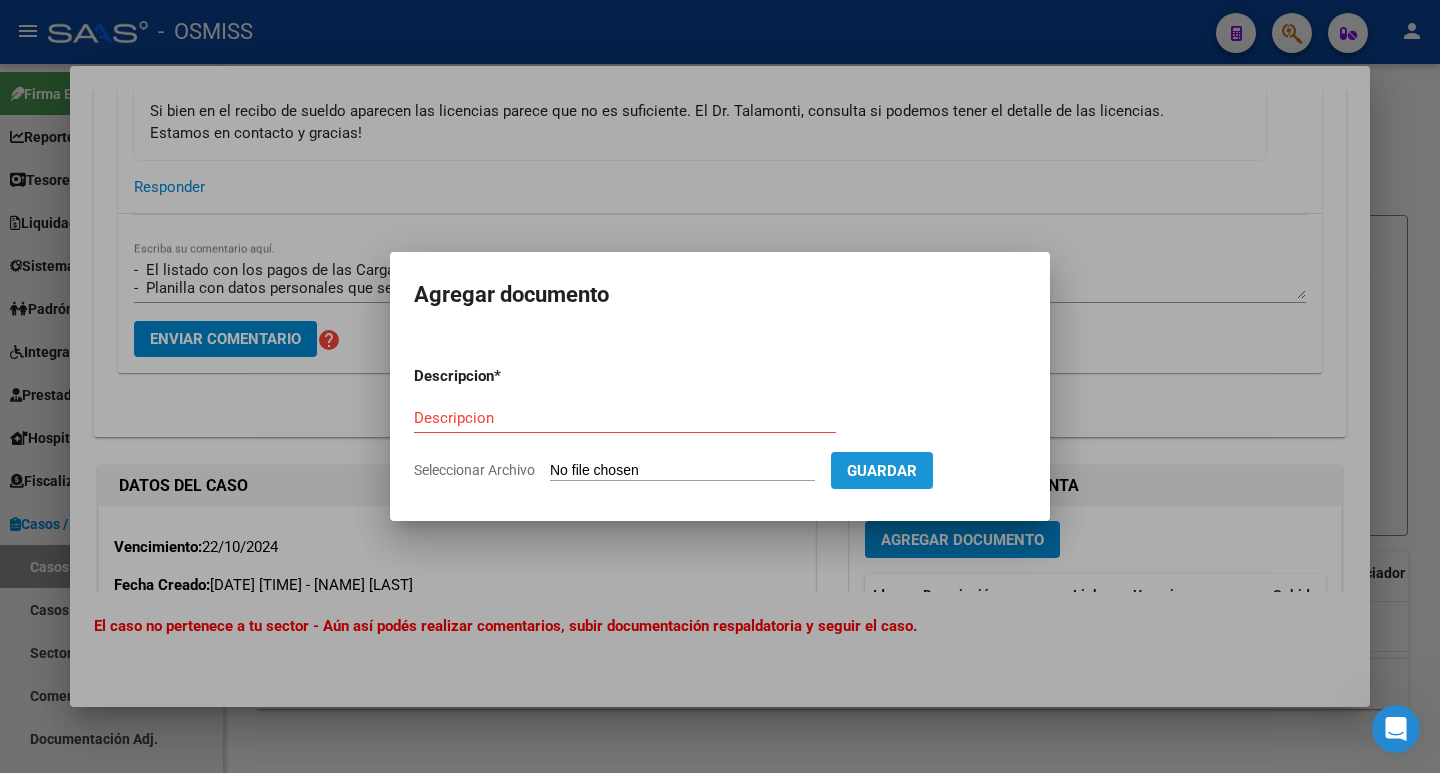 click on "Guardar" at bounding box center [882, 470] 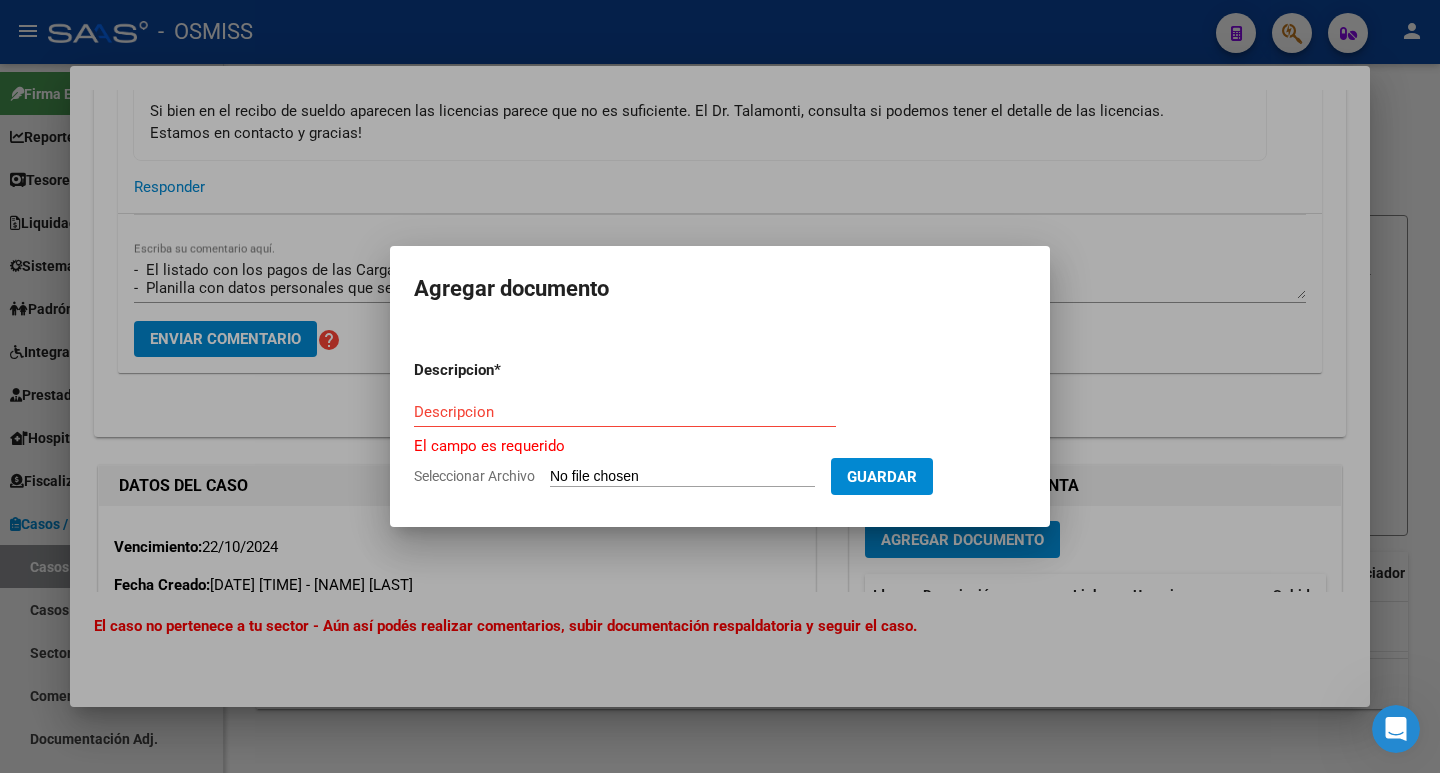 click on "Descripcion" at bounding box center (625, 412) 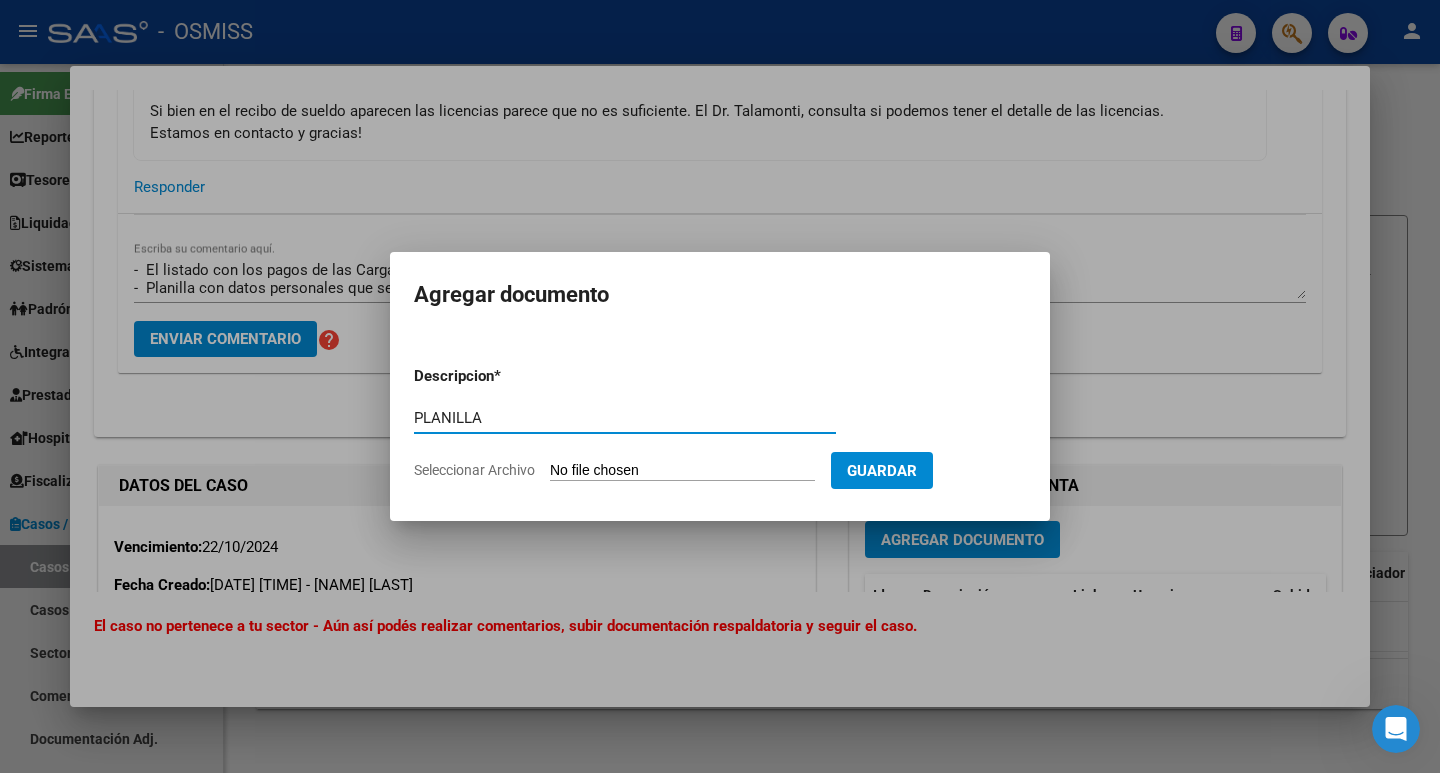 type on "PLANILLA" 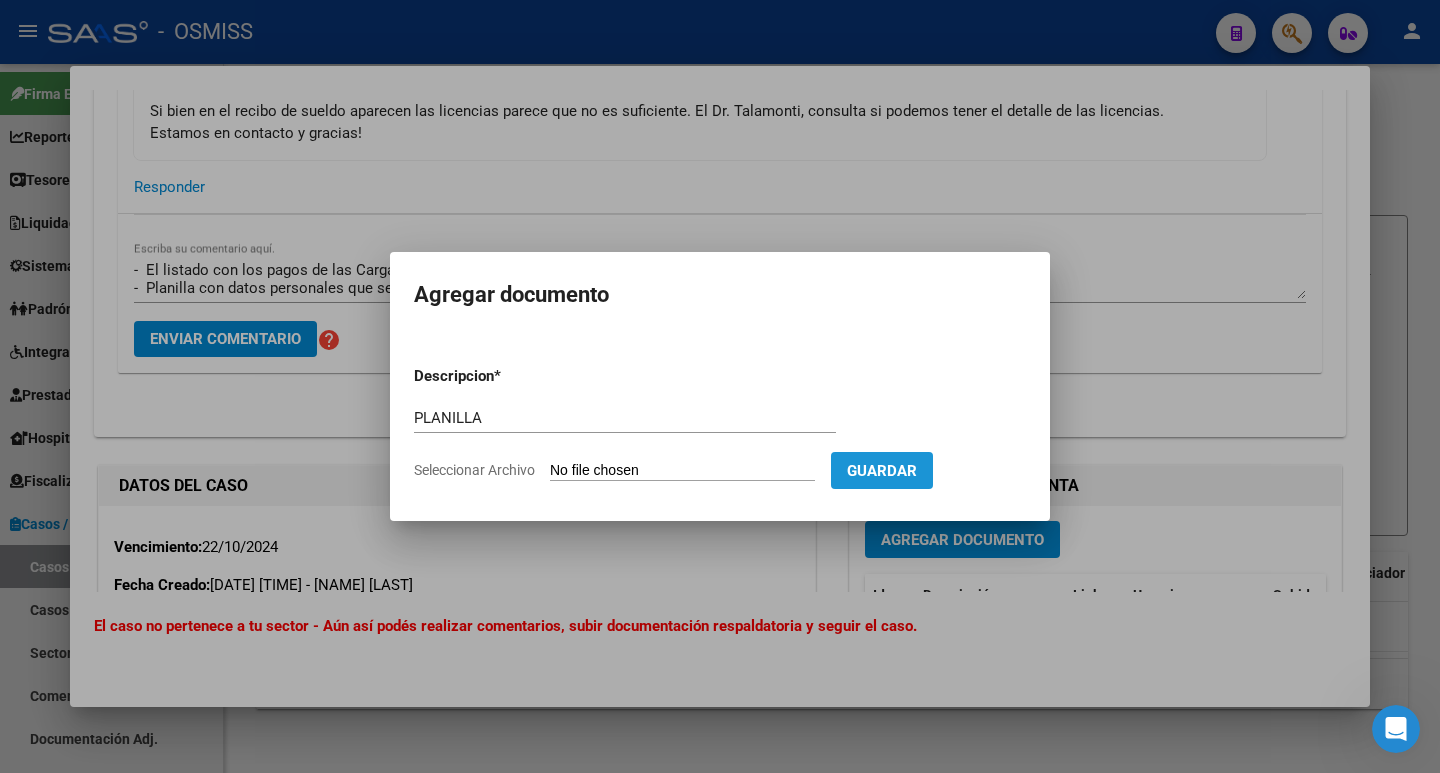 click on "Guardar" at bounding box center (882, 471) 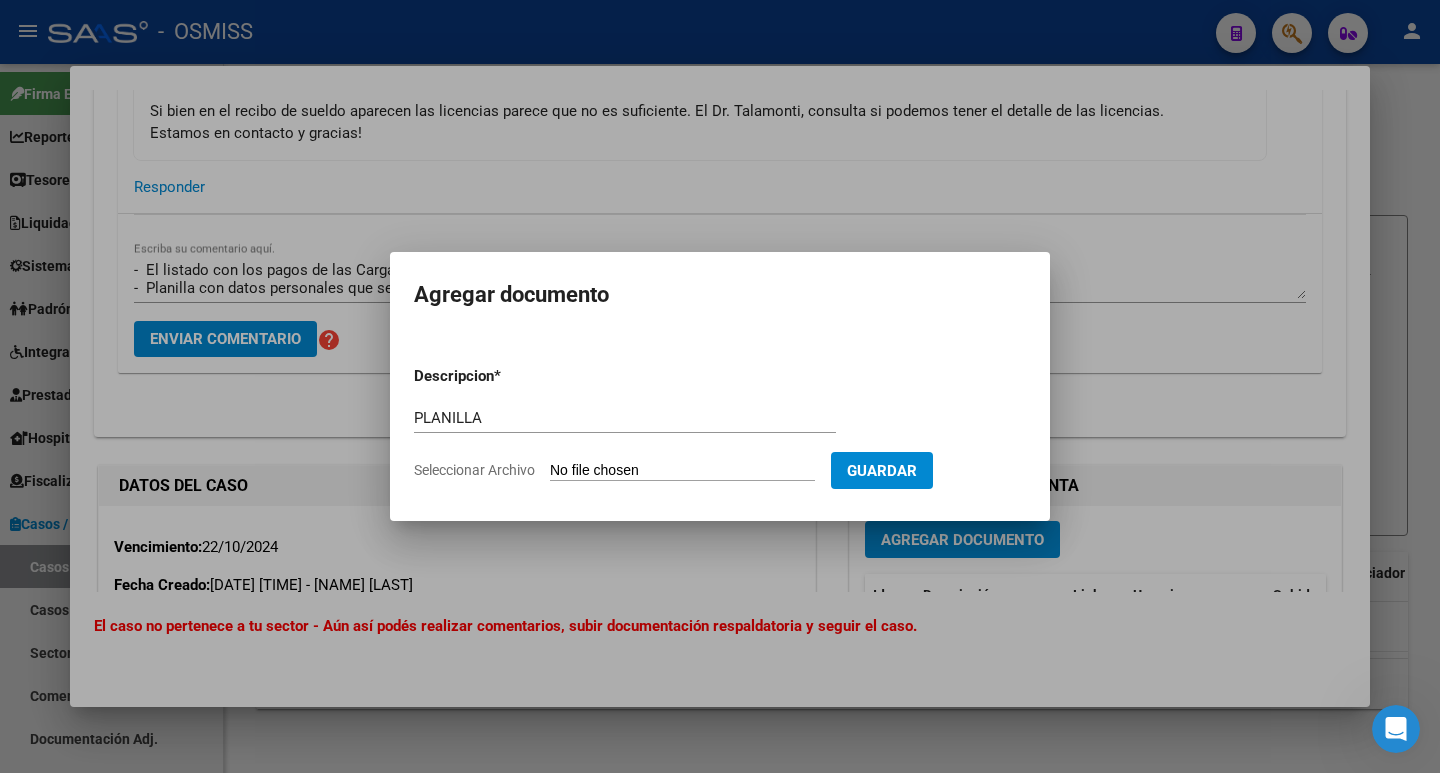 click on "Descripcion  *   PLANILLA Descripcion  Seleccionar Archivo Guardar" at bounding box center [720, 423] 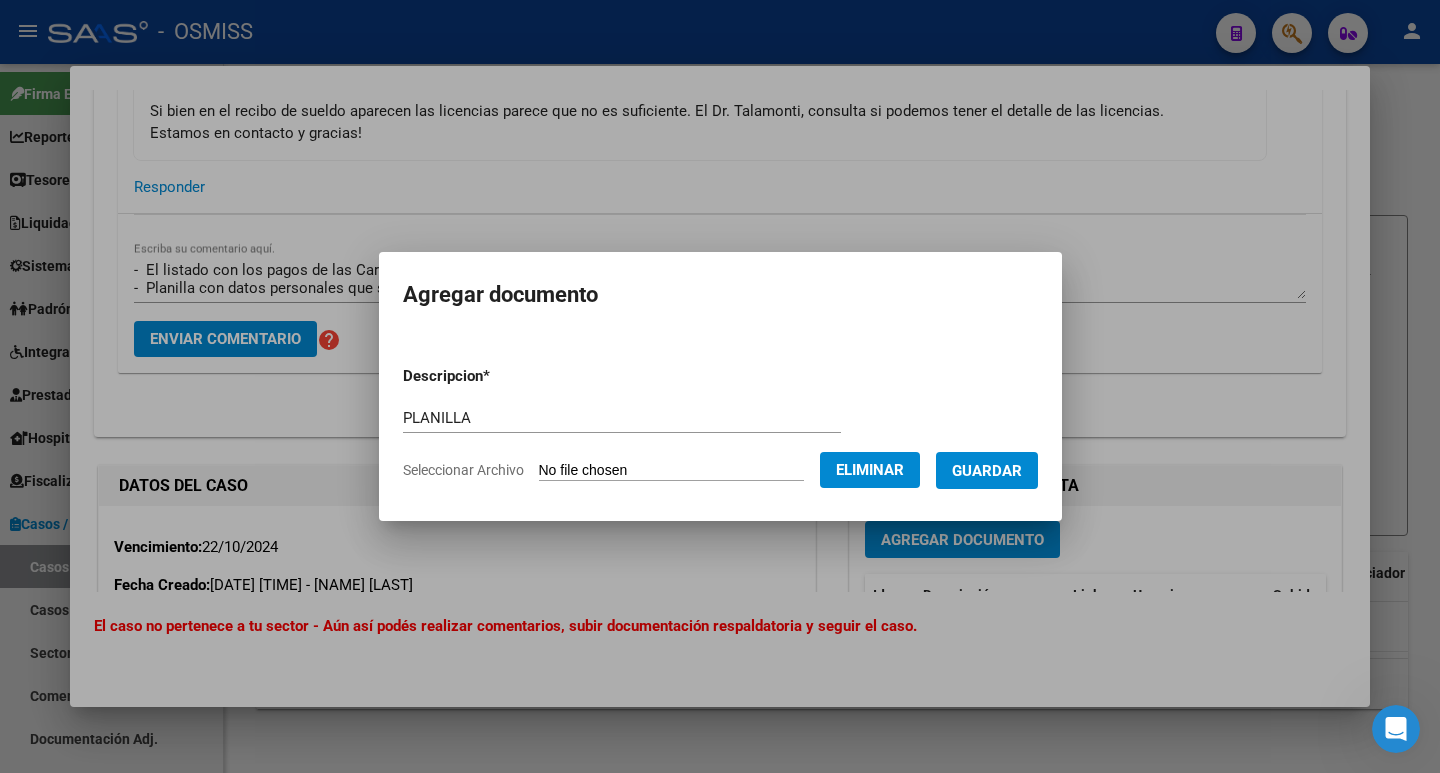 click on "PLANILLA" at bounding box center (622, 418) 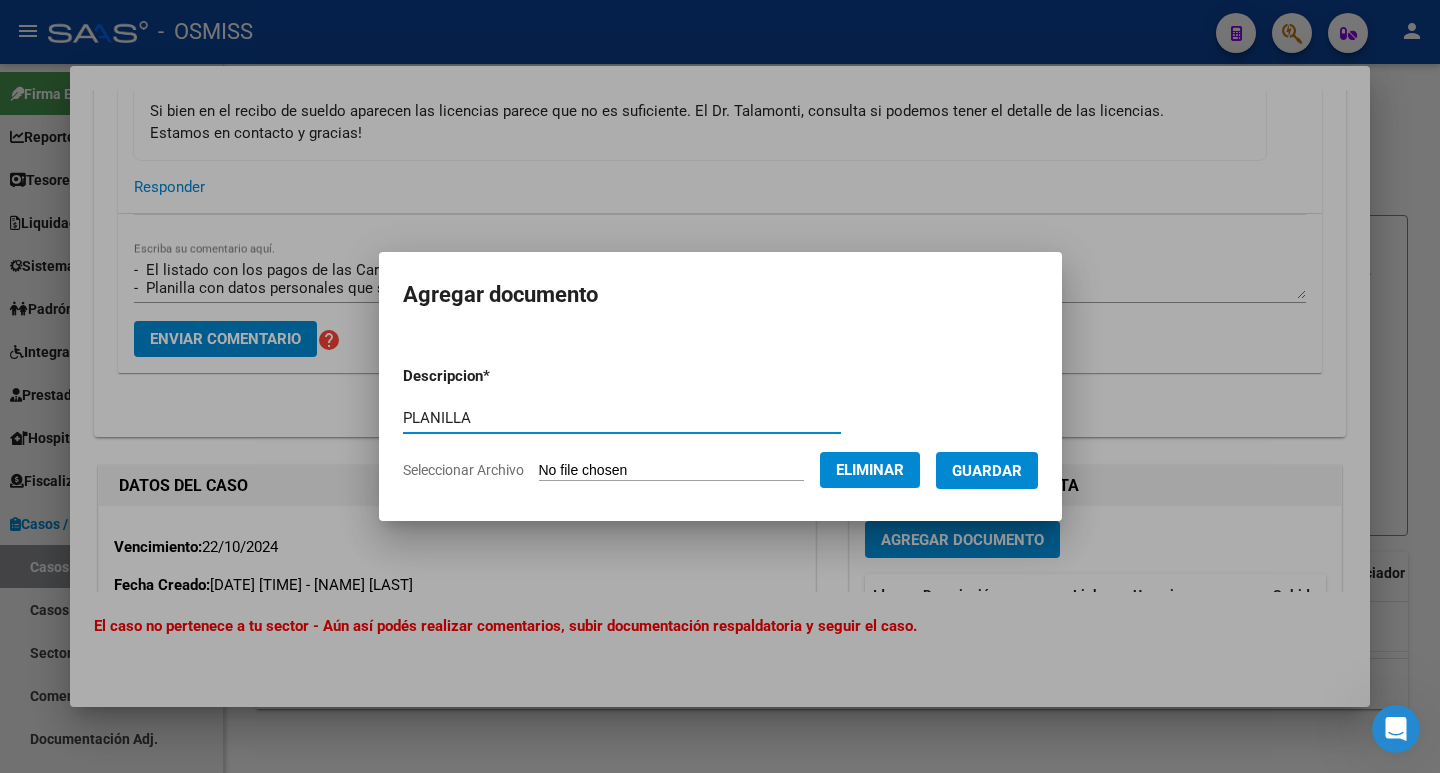 type on "PLANILLA" 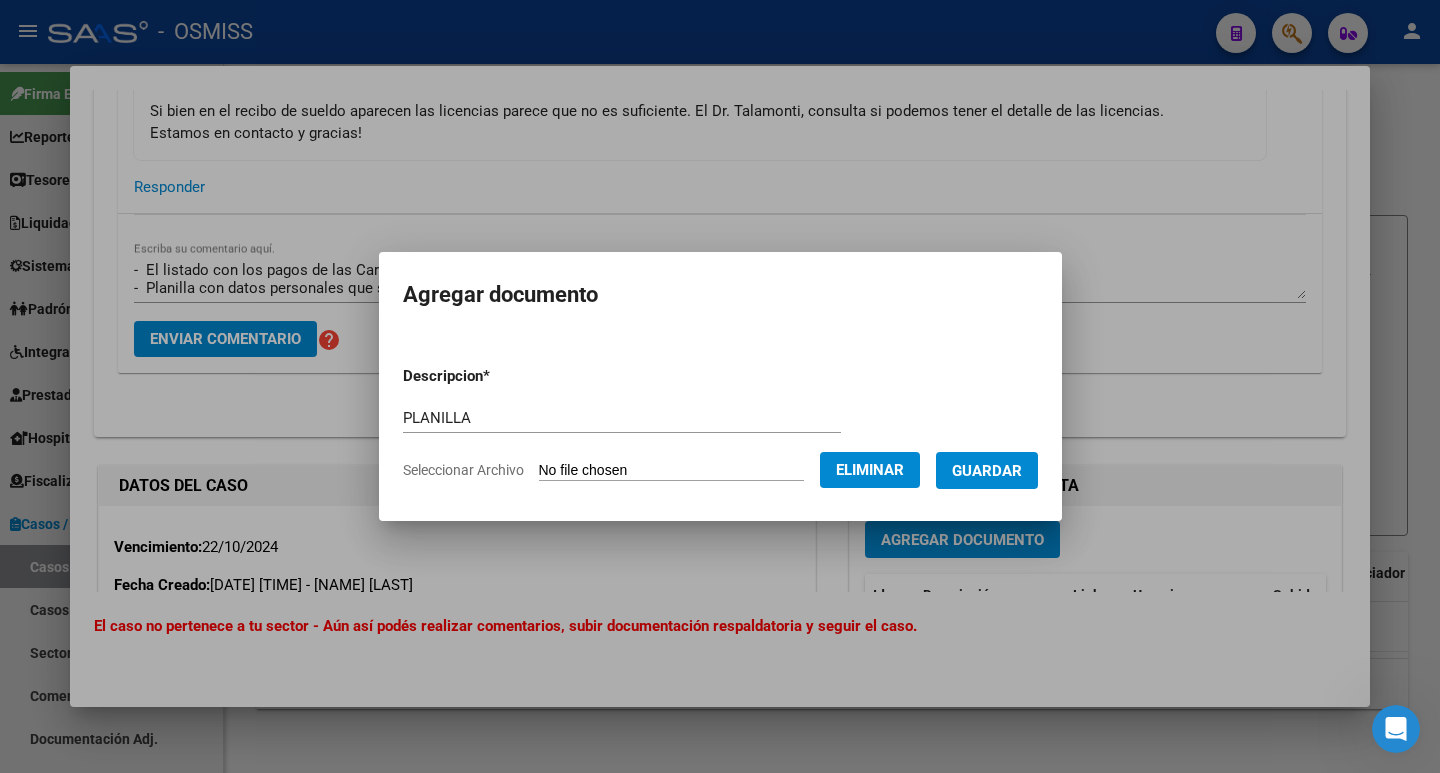 click on "Seleccionar Archivo" 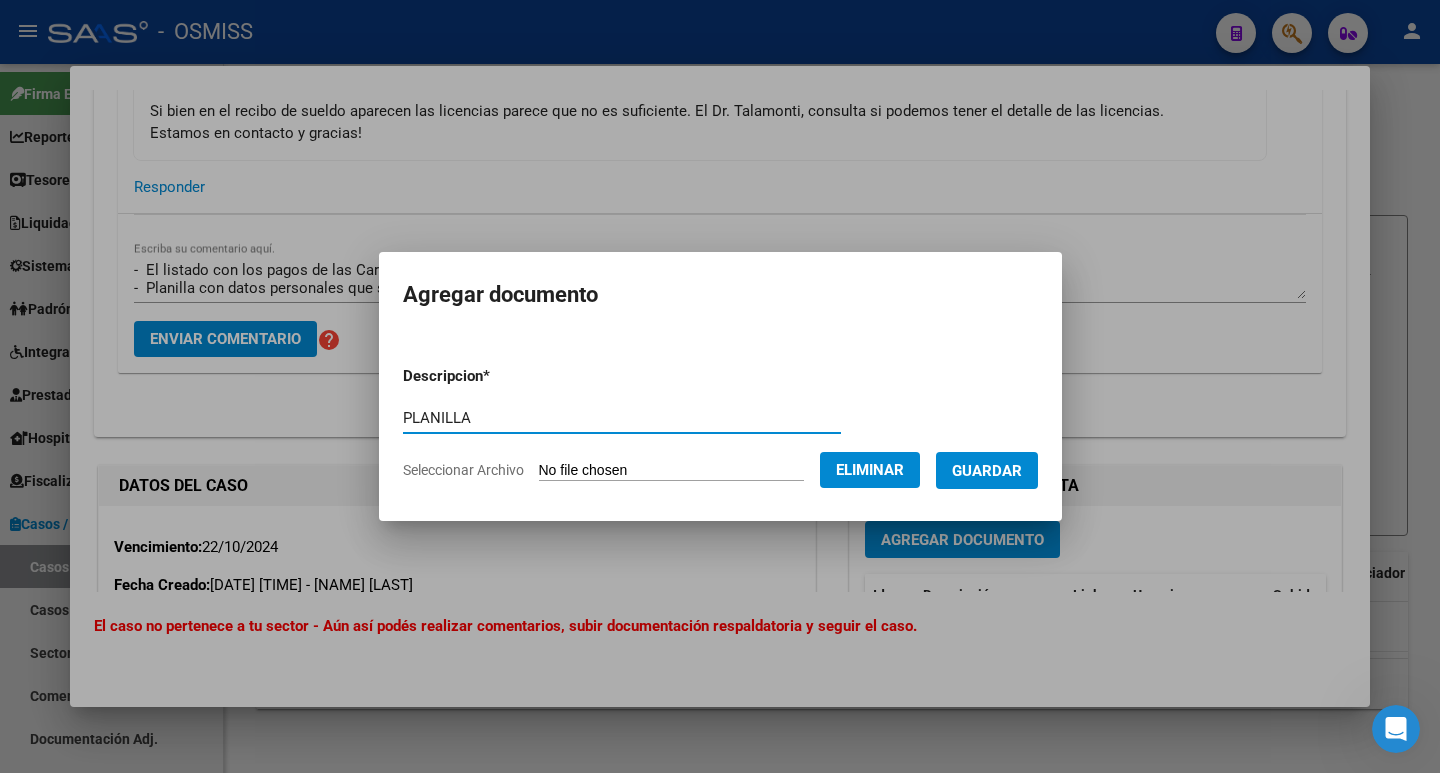 click on "PLANILLA" at bounding box center (622, 418) 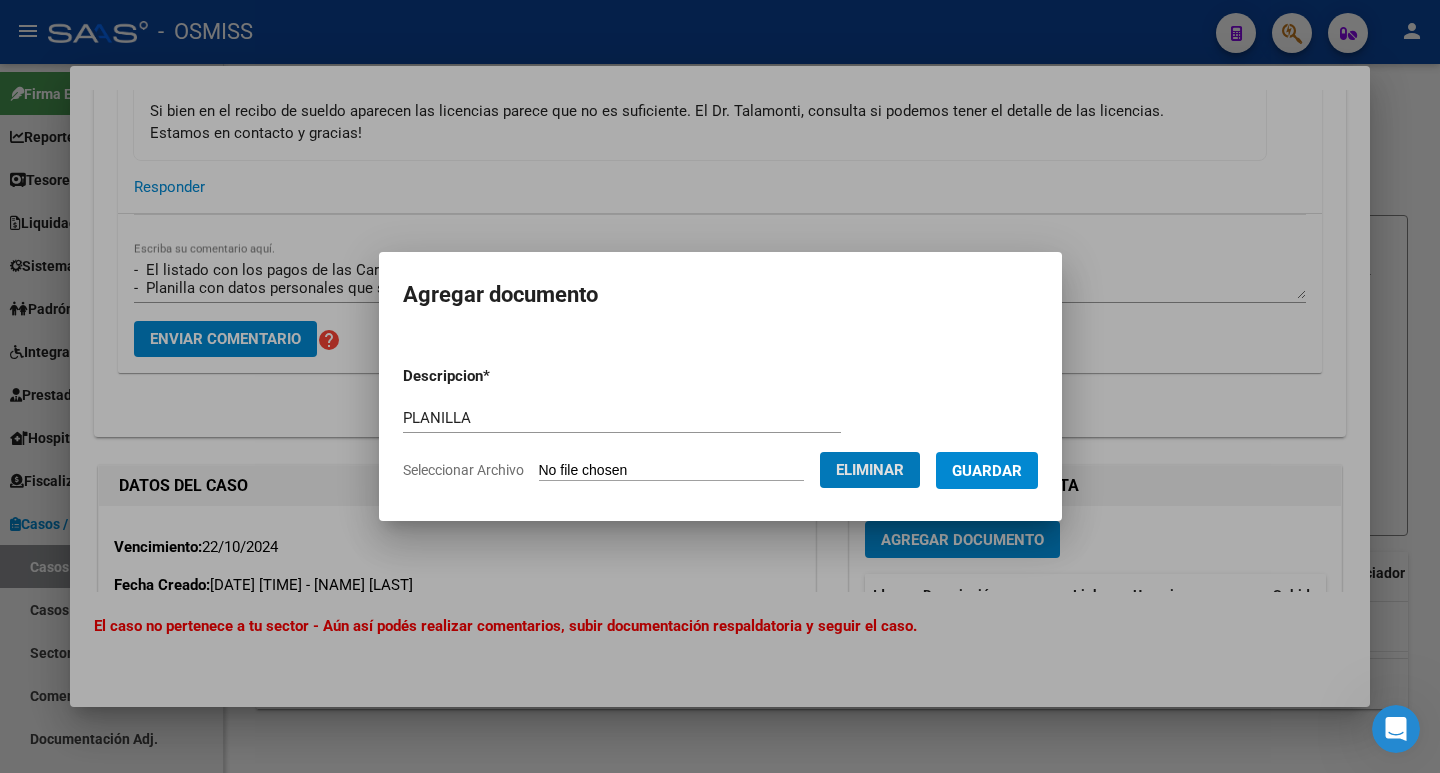 type 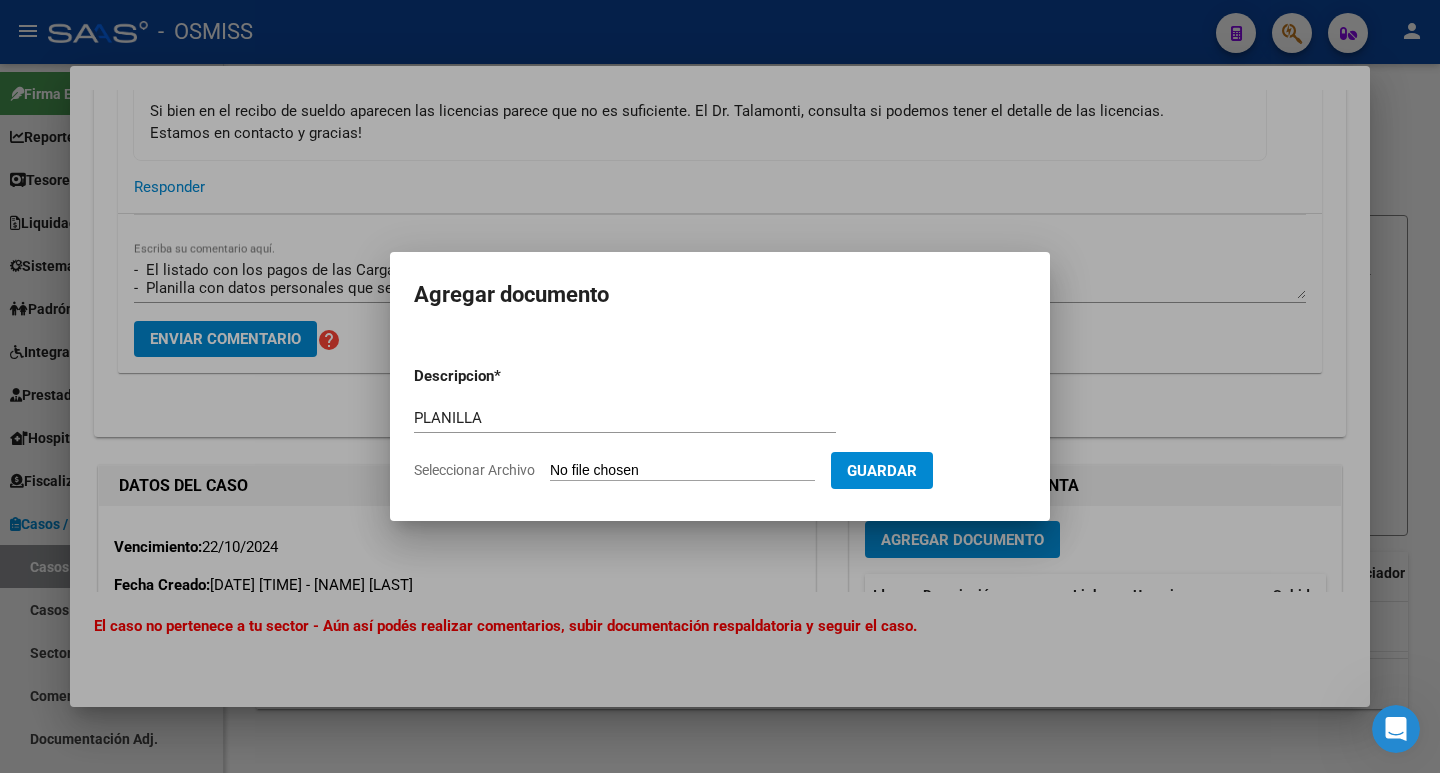 drag, startPoint x: 654, startPoint y: 456, endPoint x: 656, endPoint y: 468, distance: 12.165525 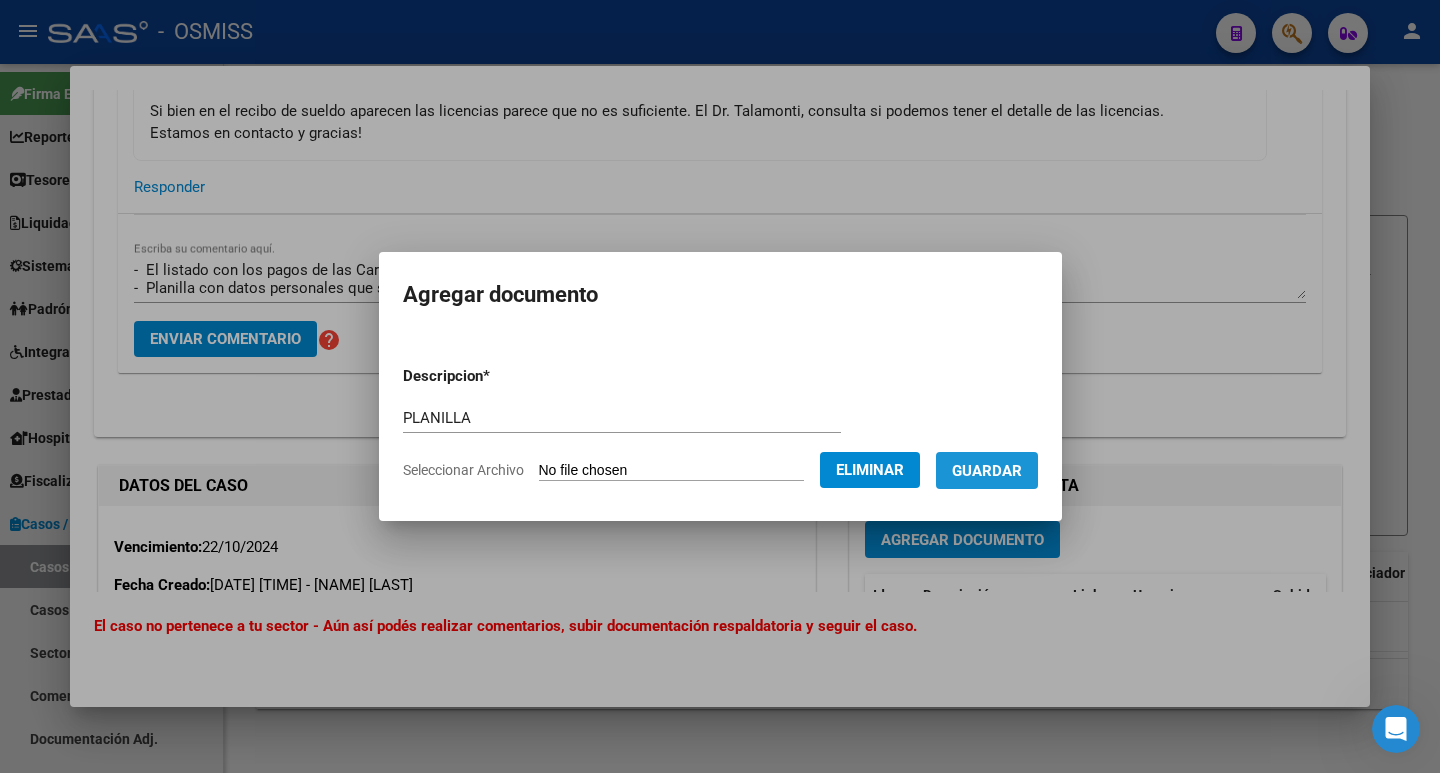 click on "Guardar" at bounding box center (987, 471) 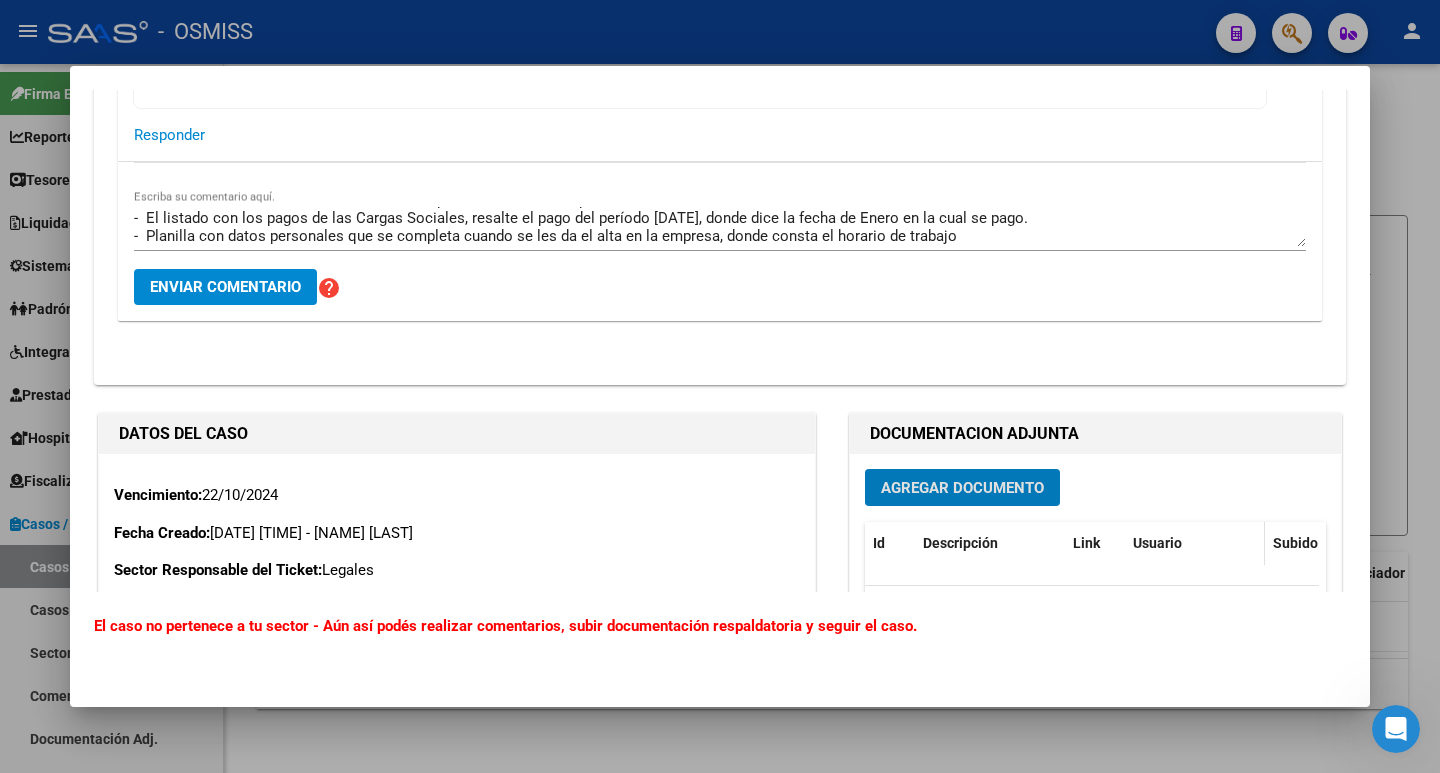 scroll, scrollTop: 4100, scrollLeft: 0, axis: vertical 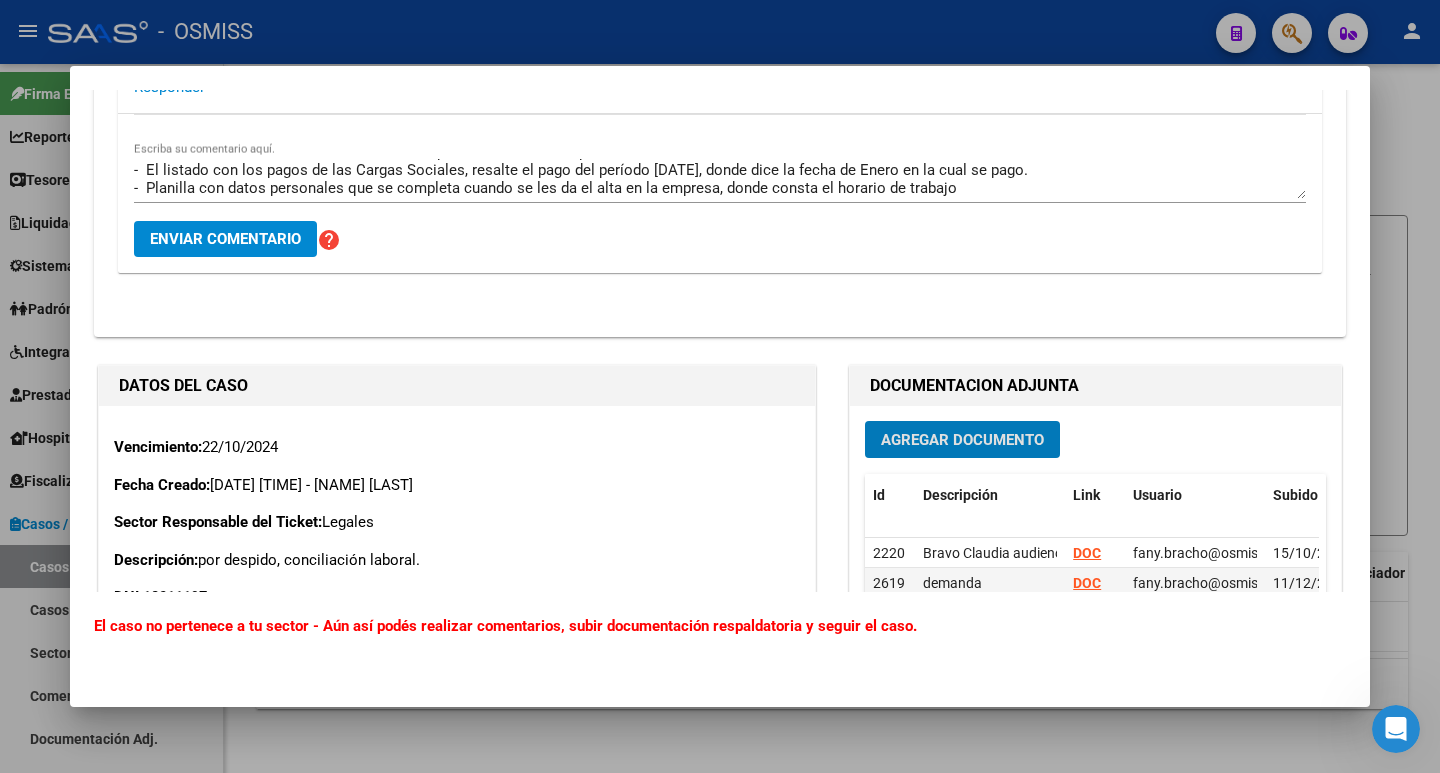 click on "Agregar Documento" at bounding box center [962, 440] 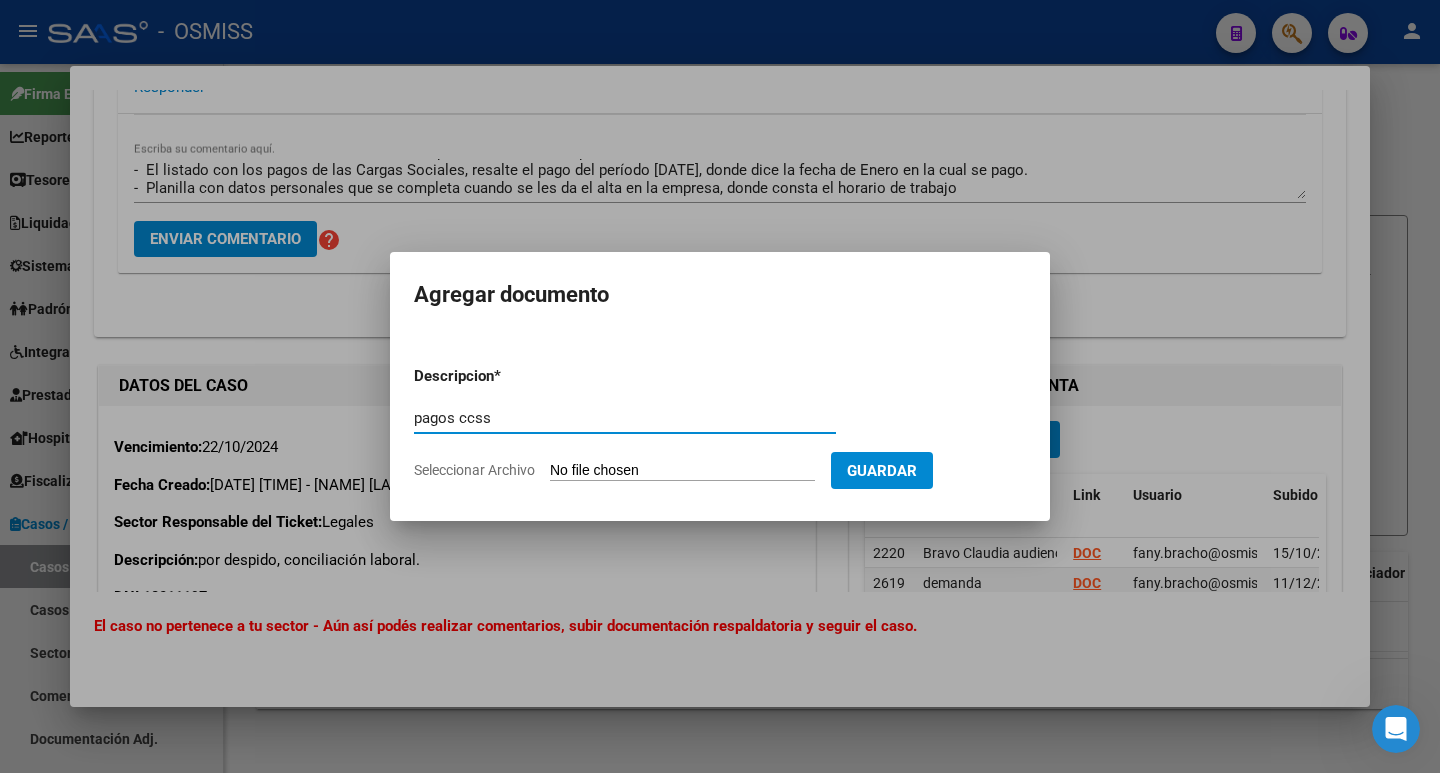 drag, startPoint x: 565, startPoint y: 409, endPoint x: 126, endPoint y: 398, distance: 439.1378 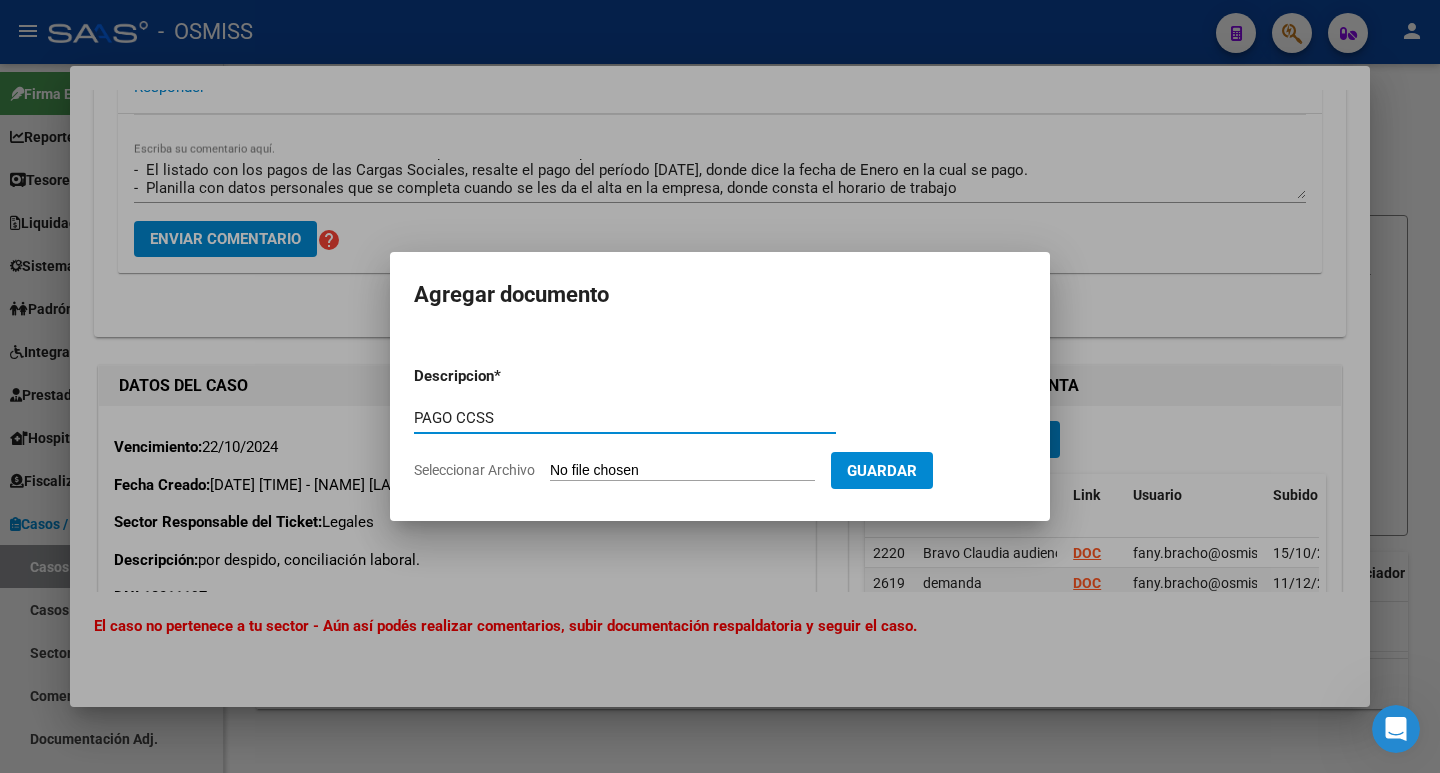 type on "PAGO CCSS" 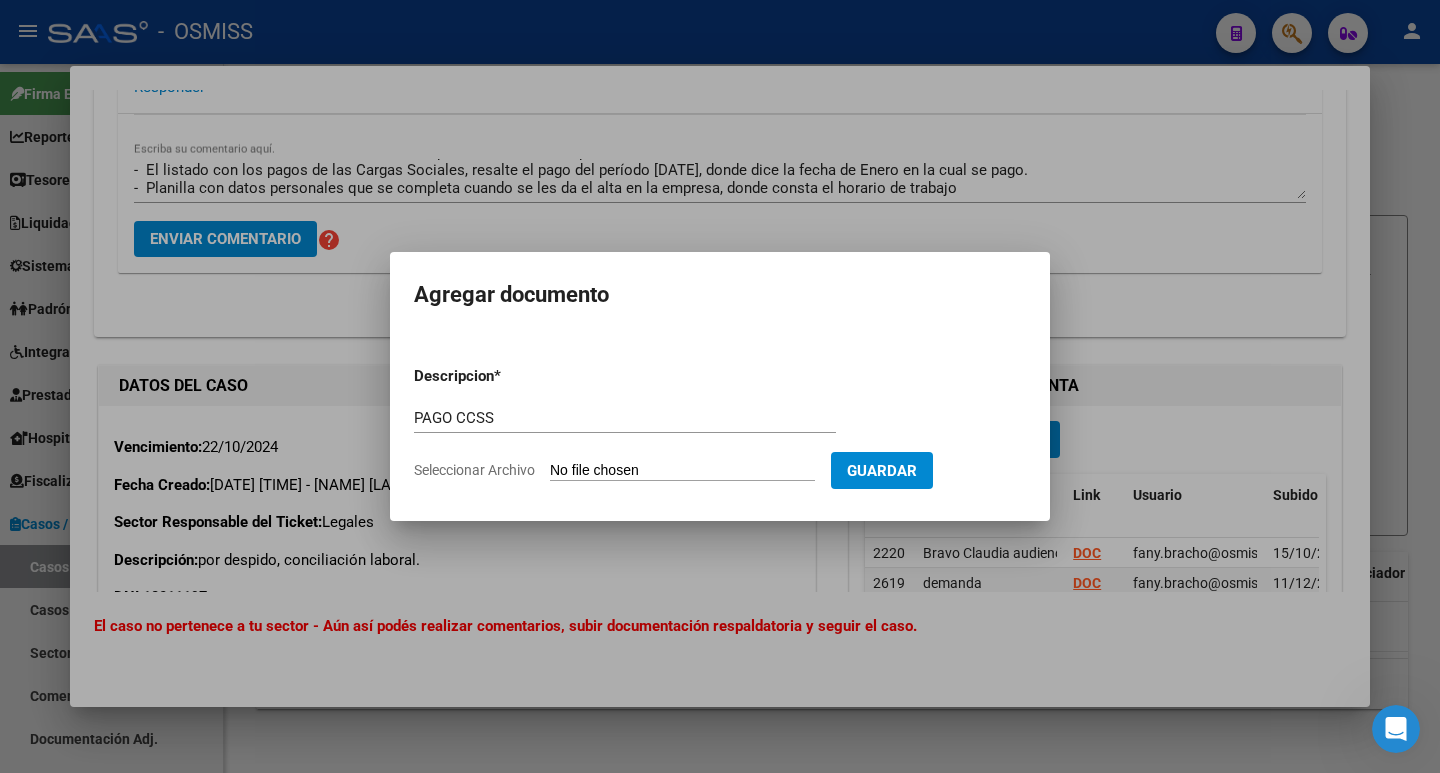 click on "Seleccionar Archivo" at bounding box center [682, 471] 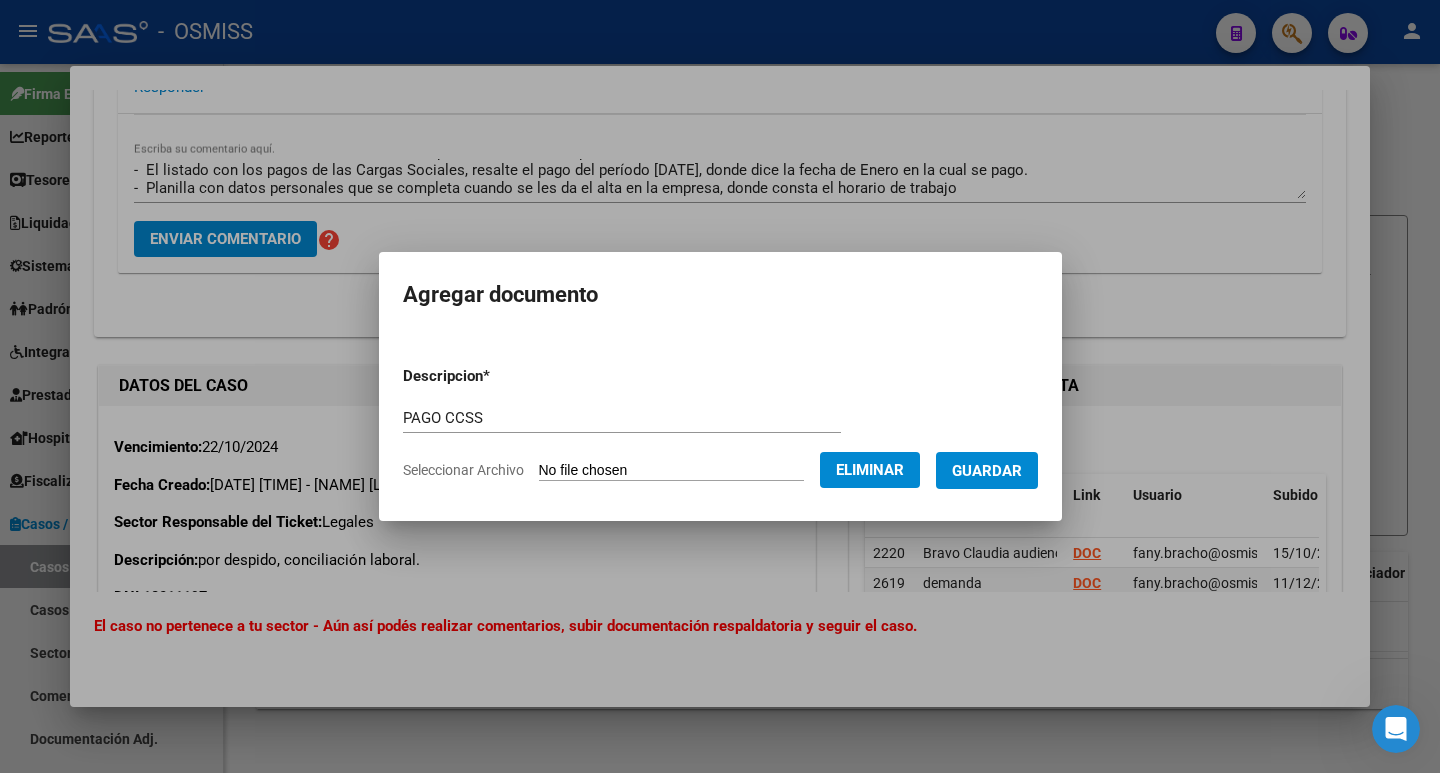 drag, startPoint x: 979, startPoint y: 466, endPoint x: 1144, endPoint y: 483, distance: 165.87344 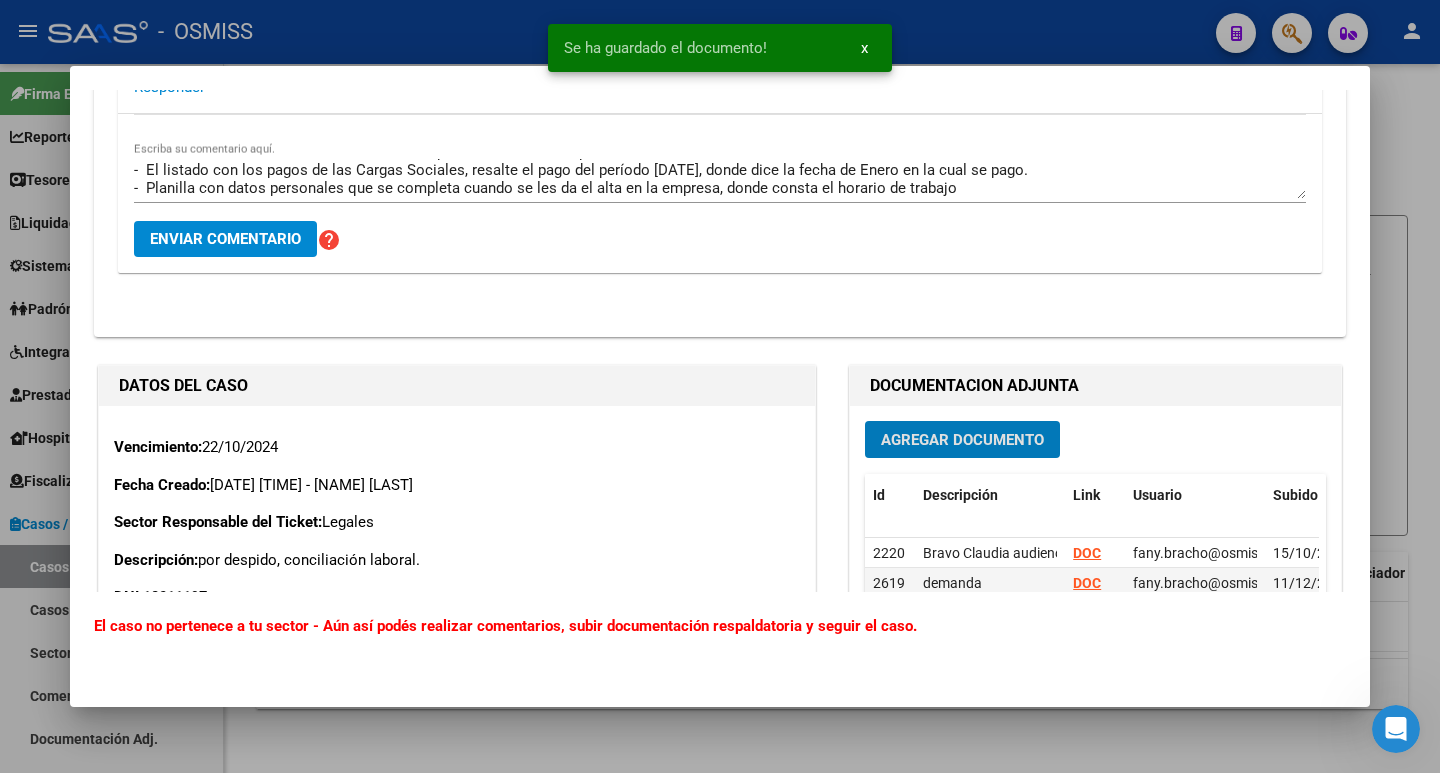 click on "Agregar Documento" at bounding box center (962, 440) 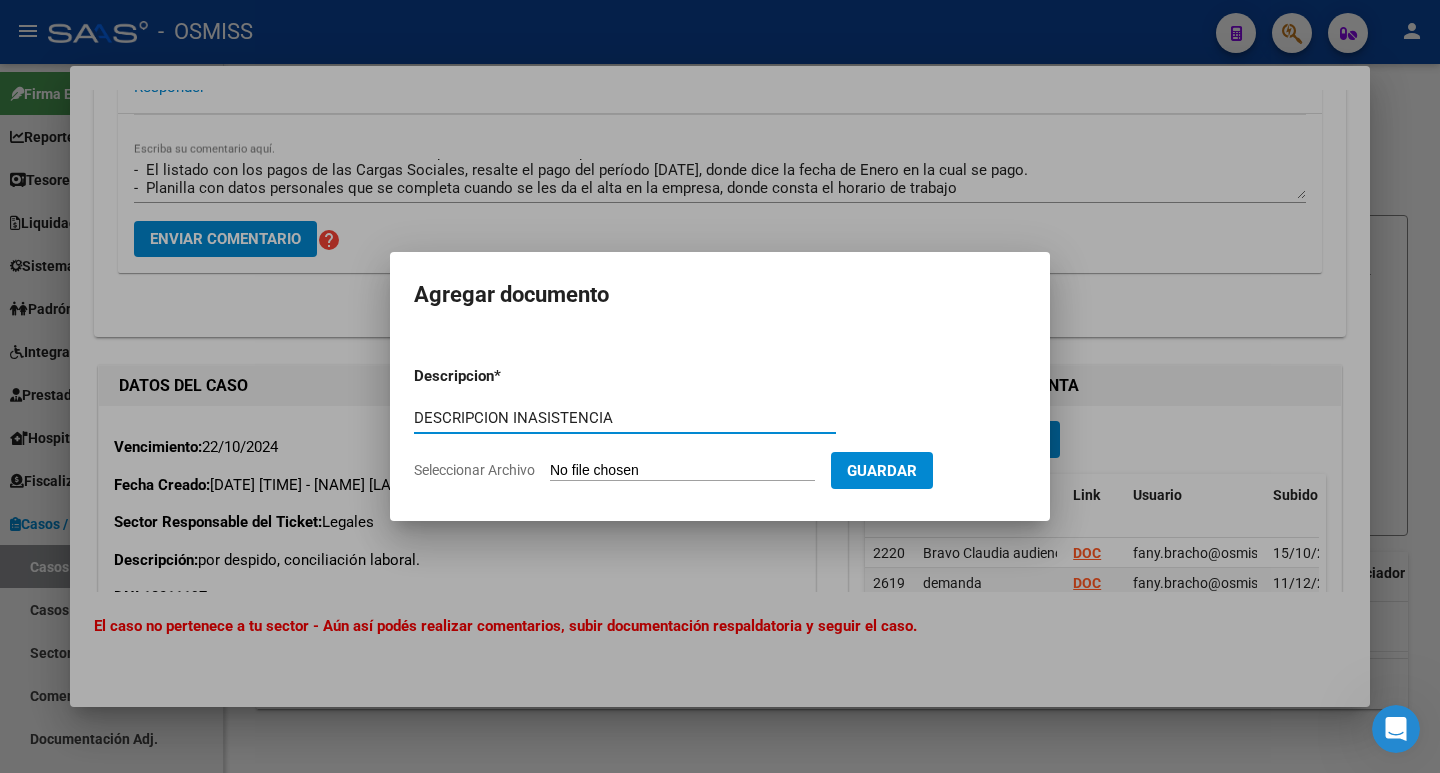type on "DESCRIPCION INASISTENCIA" 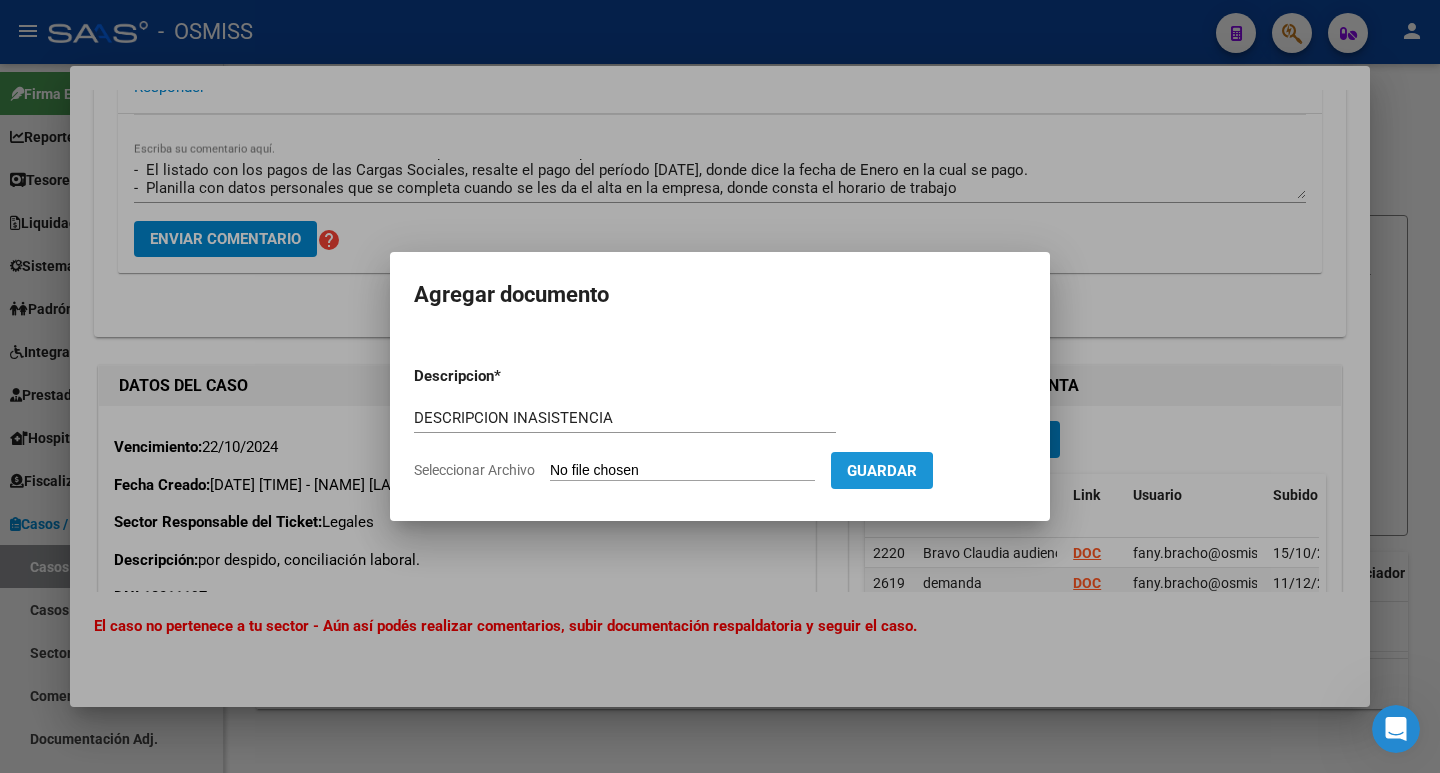 click on "Guardar" at bounding box center [882, 471] 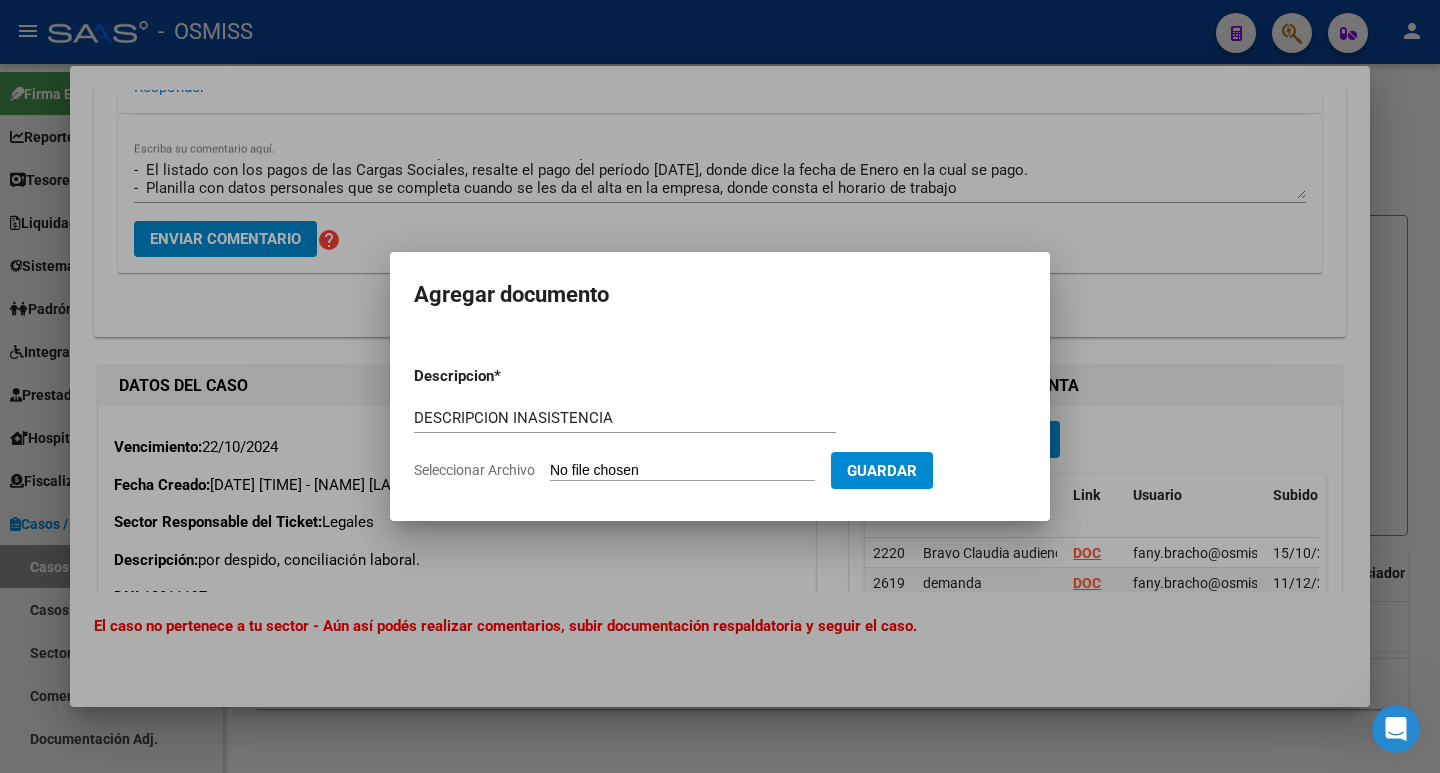 click on "Descripcion  *   DESCRIPCION INASISTENCIA Descripcion  Seleccionar Archivo Guardar" at bounding box center [720, 423] 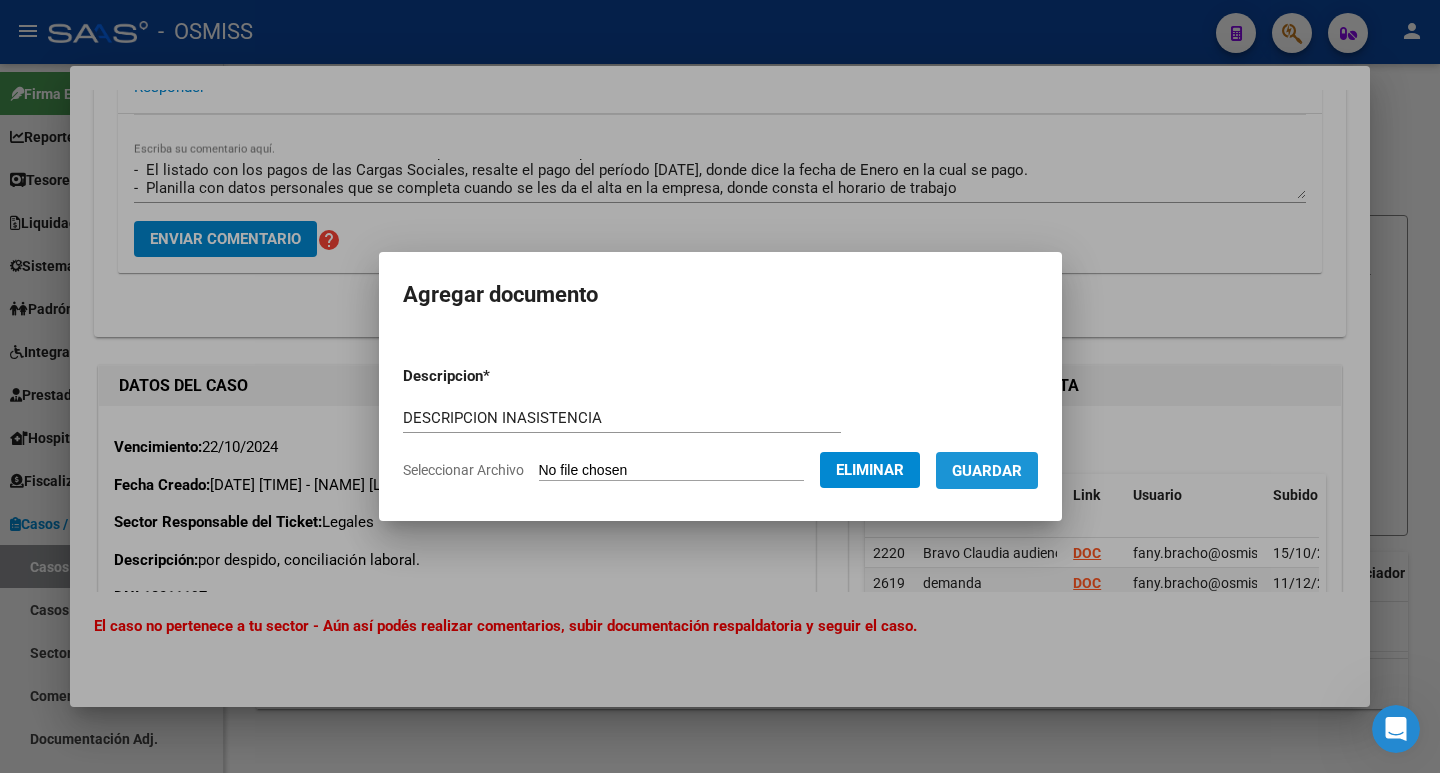 click on "Guardar" at bounding box center (987, 471) 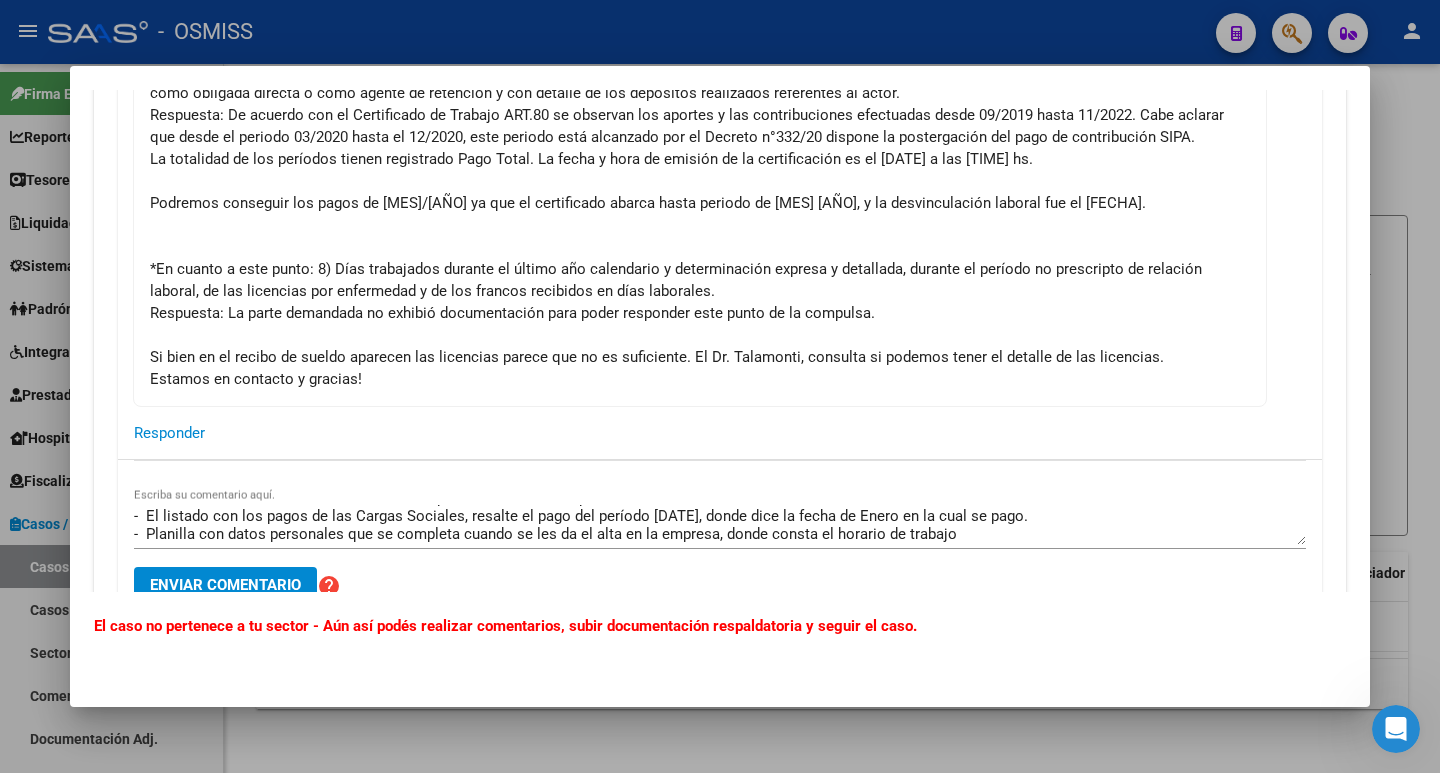 scroll, scrollTop: 3854, scrollLeft: 0, axis: vertical 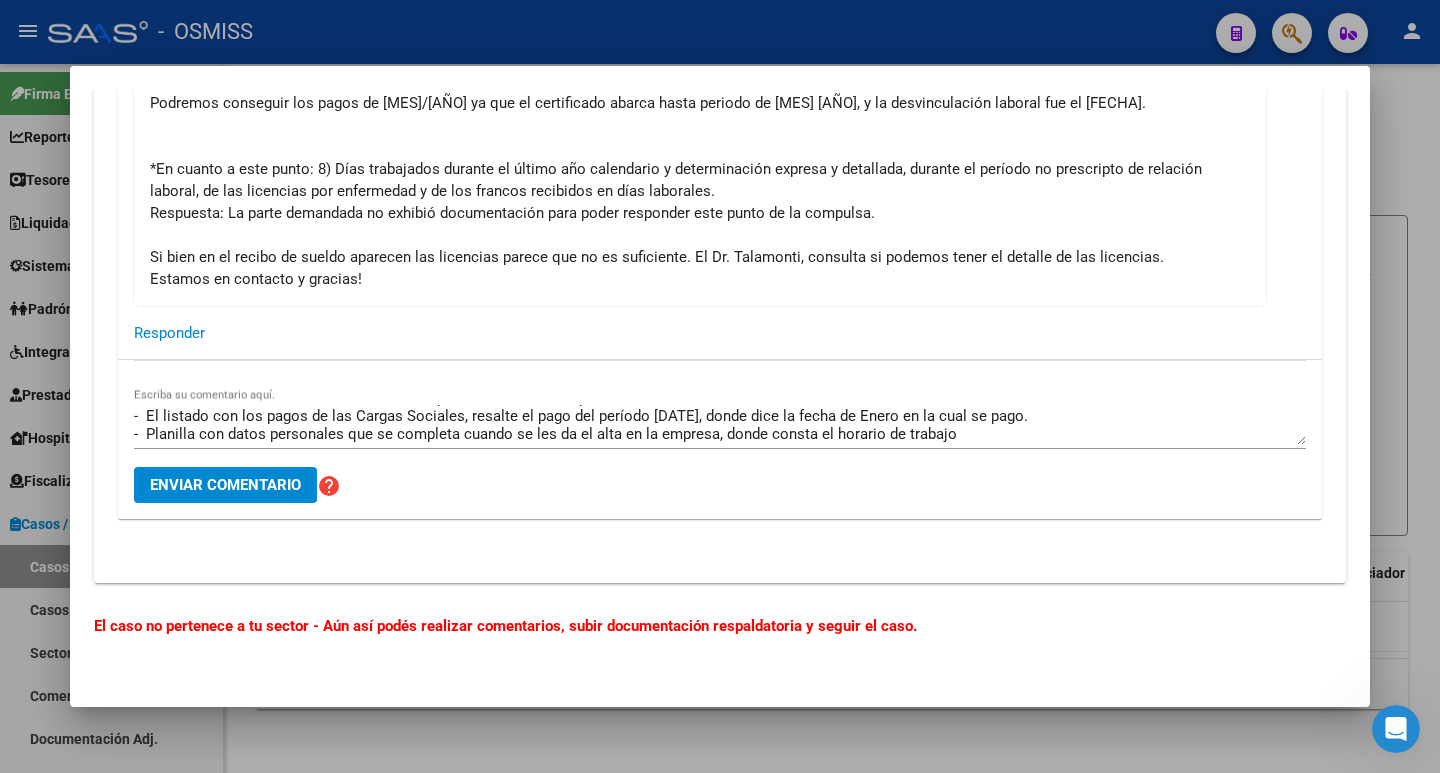 click on "Buenos días, Adjunto la siguiente información:
-  Listado de Arizmendi donde indica el concepto de enfermedad liquidado con el detalle de las fechas.
-  El listado con los pagos de las Cargas Sociales, resalte el pago del período [DATE], donde dice la fecha de Enero en la cual se pago.
-  Planilla con datos personales que se completa cuando se les da el alta en la empresa, donde consta el horario de trabajo" at bounding box center [720, 425] 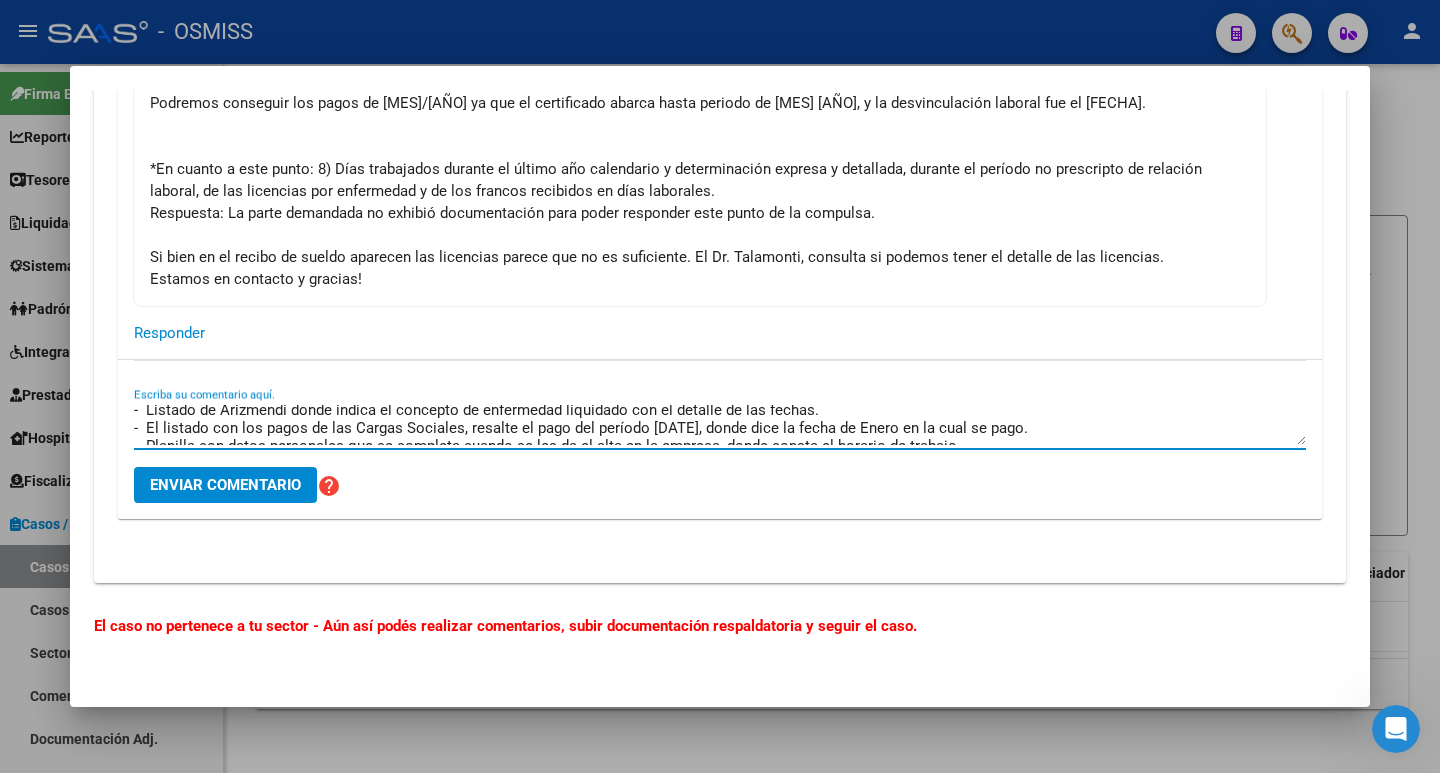 scroll, scrollTop: 36, scrollLeft: 0, axis: vertical 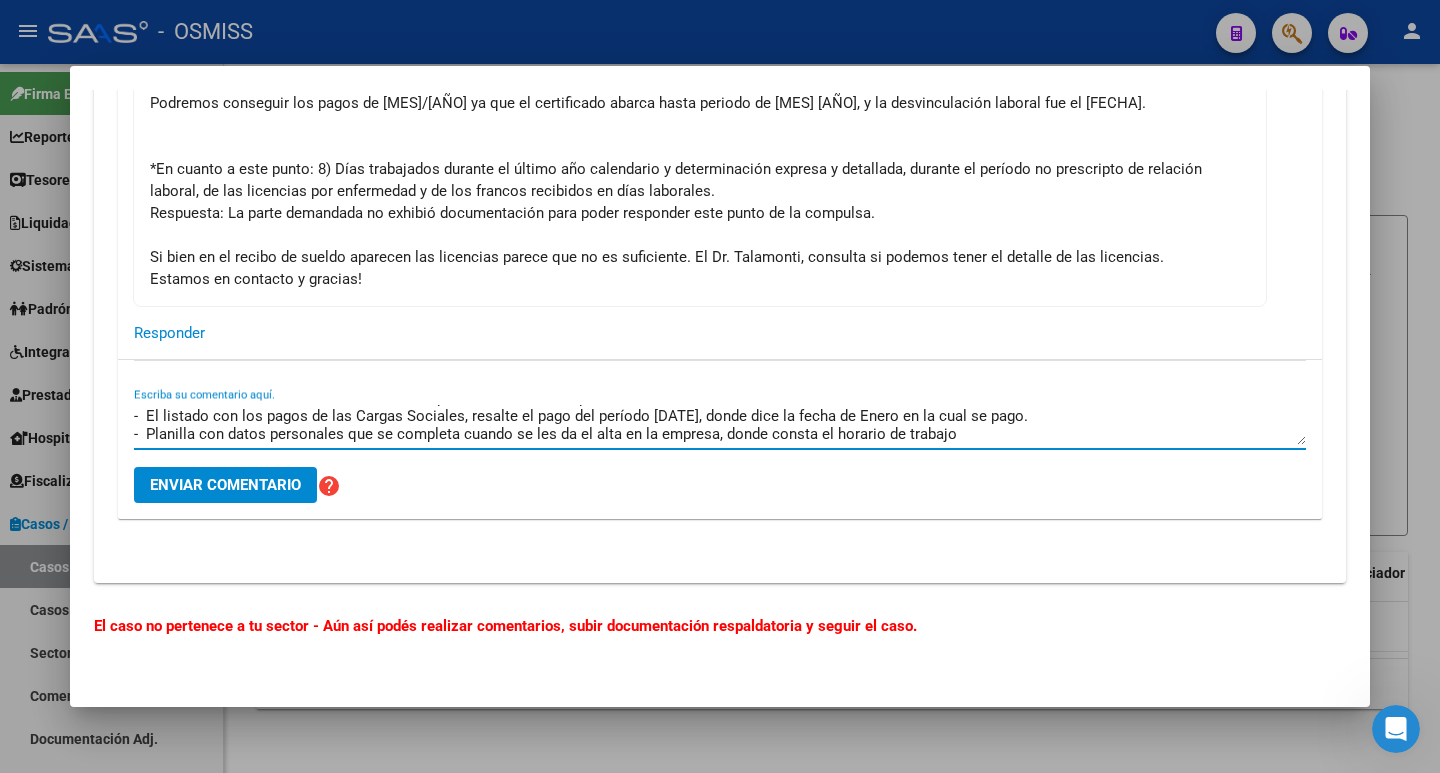 click on "Enviar comentario" at bounding box center [225, 485] 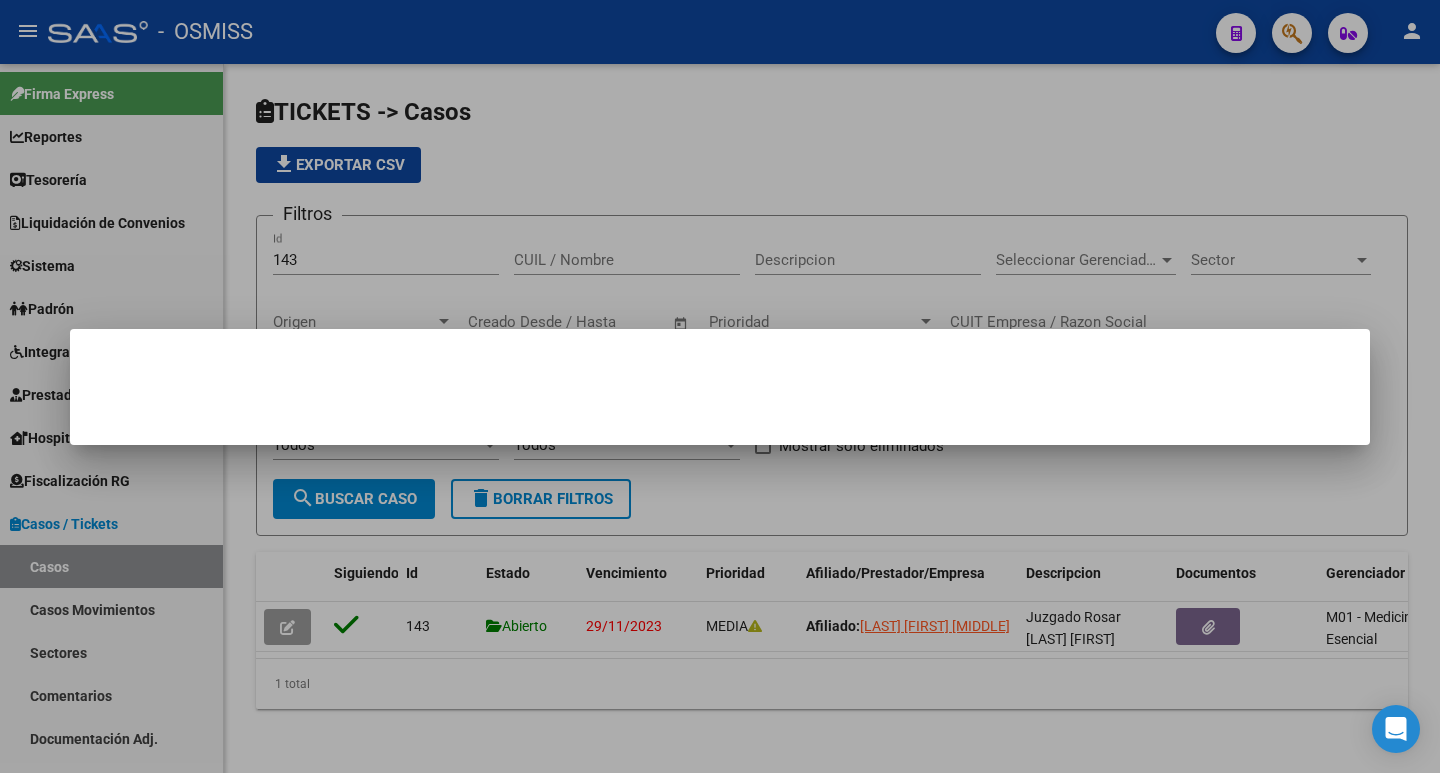 scroll, scrollTop: 0, scrollLeft: 0, axis: both 